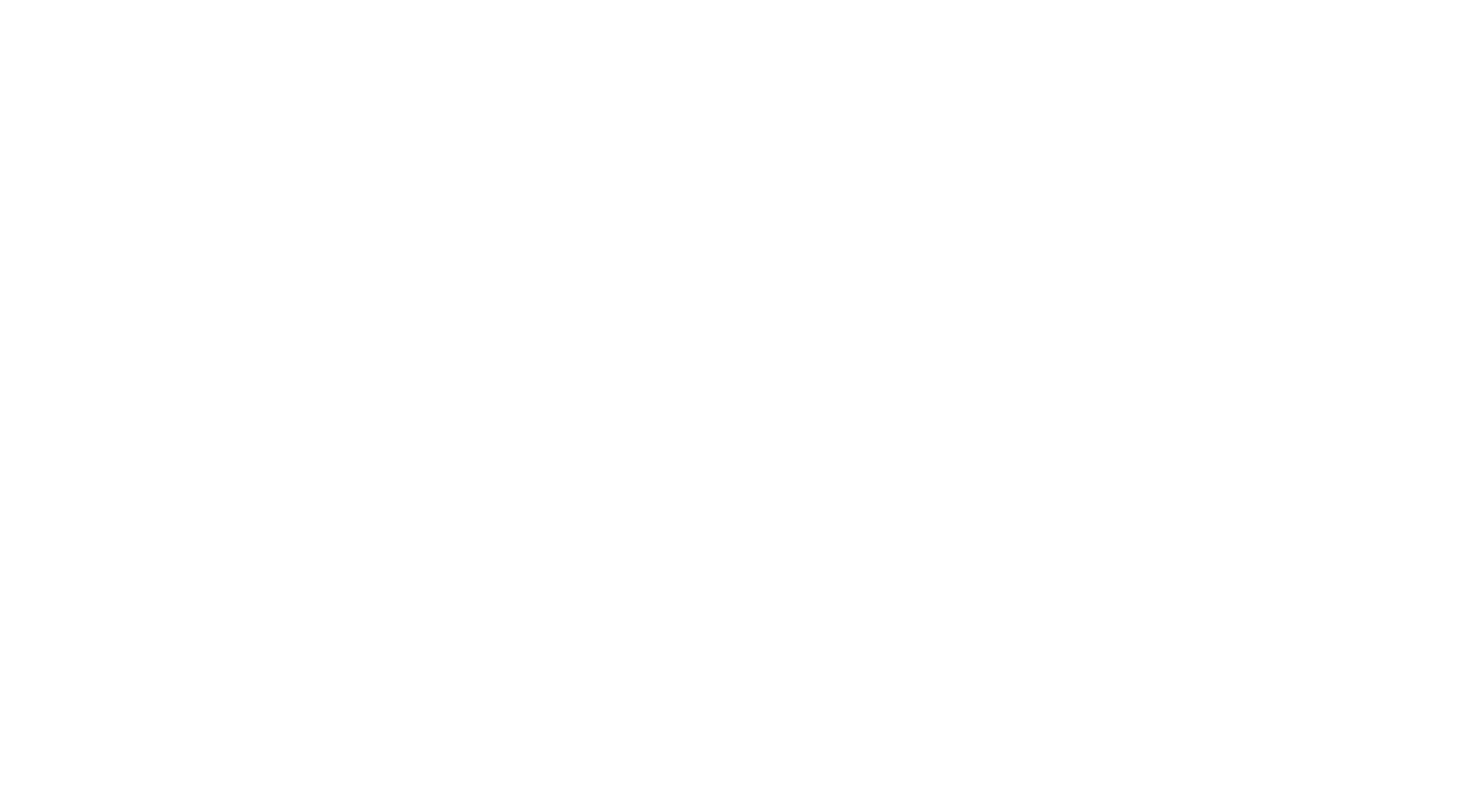 scroll, scrollTop: 0, scrollLeft: 0, axis: both 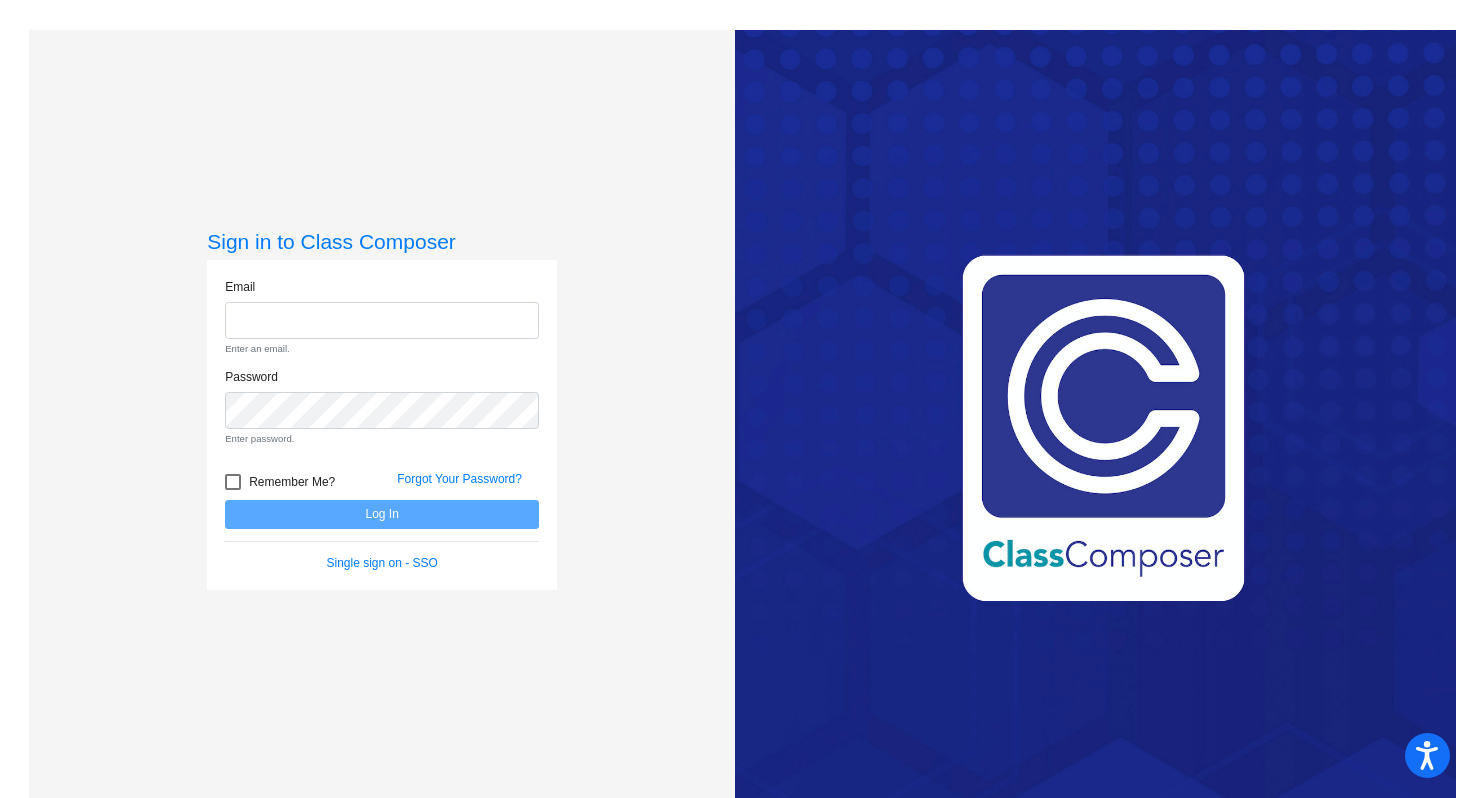 click on "Email Enter an email. Password Enter password.   Remember Me? Forgot Your Password?  Log In   Single sign on - SSO" 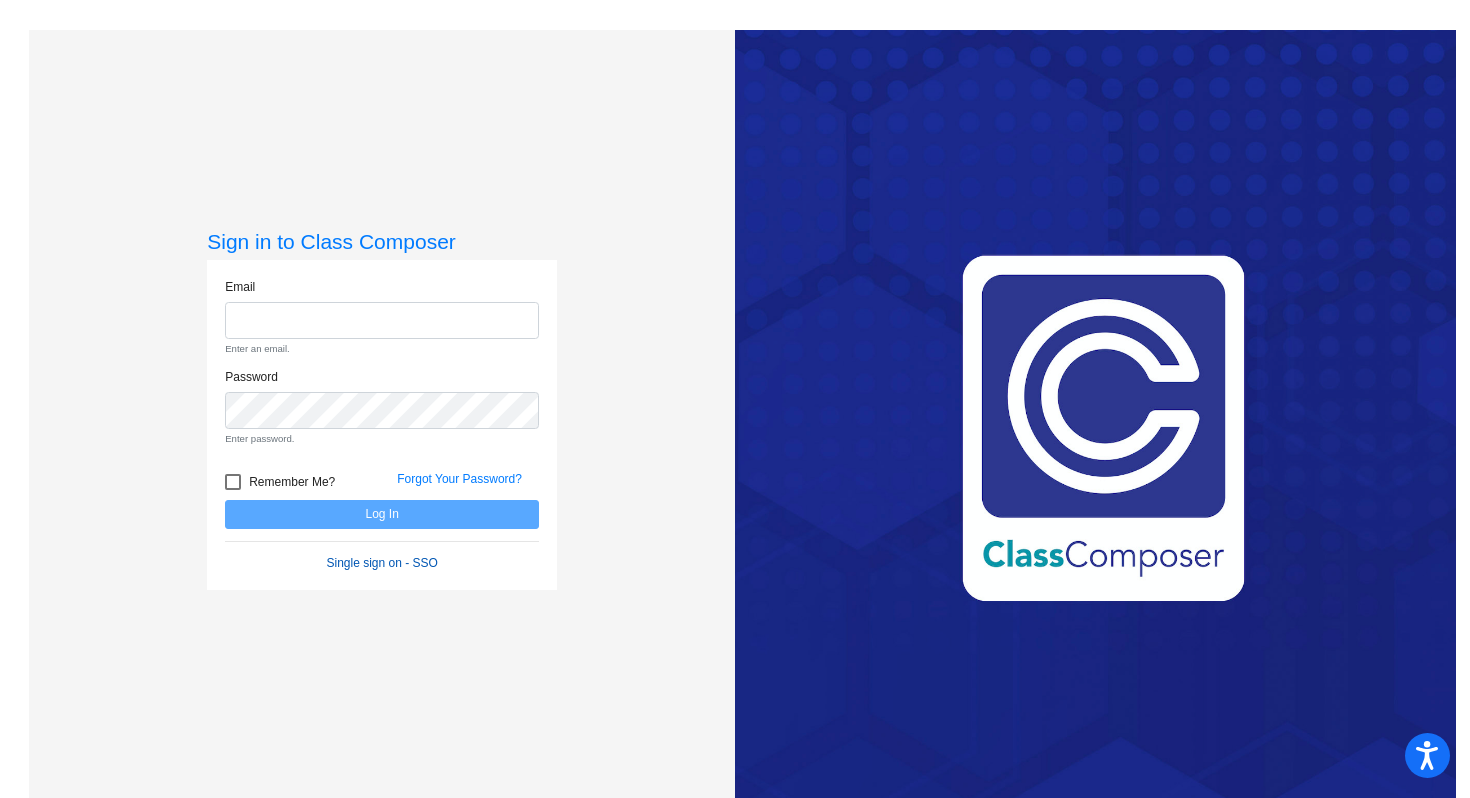 click on "Single sign on - SSO" 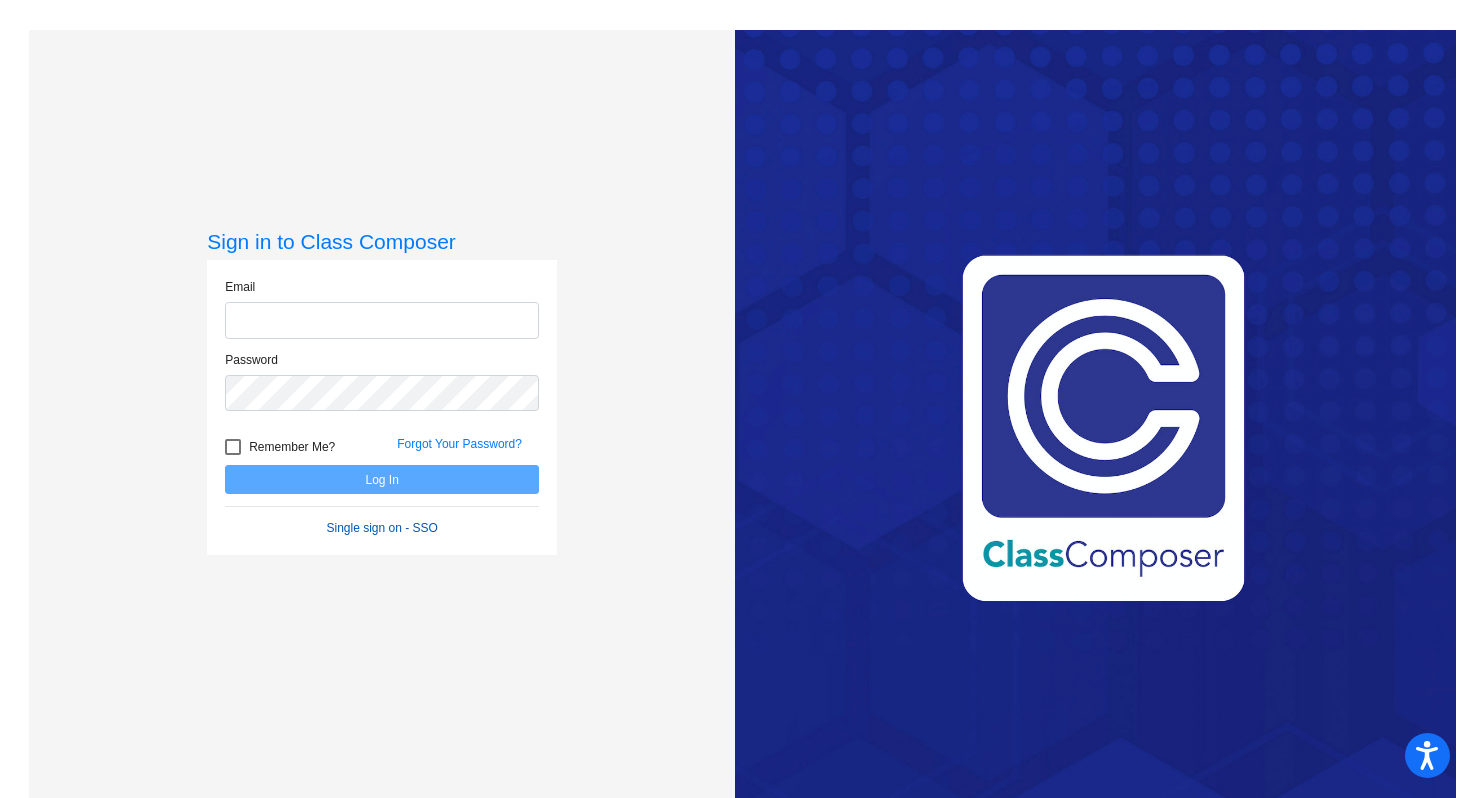 click on "Single sign on - SSO" 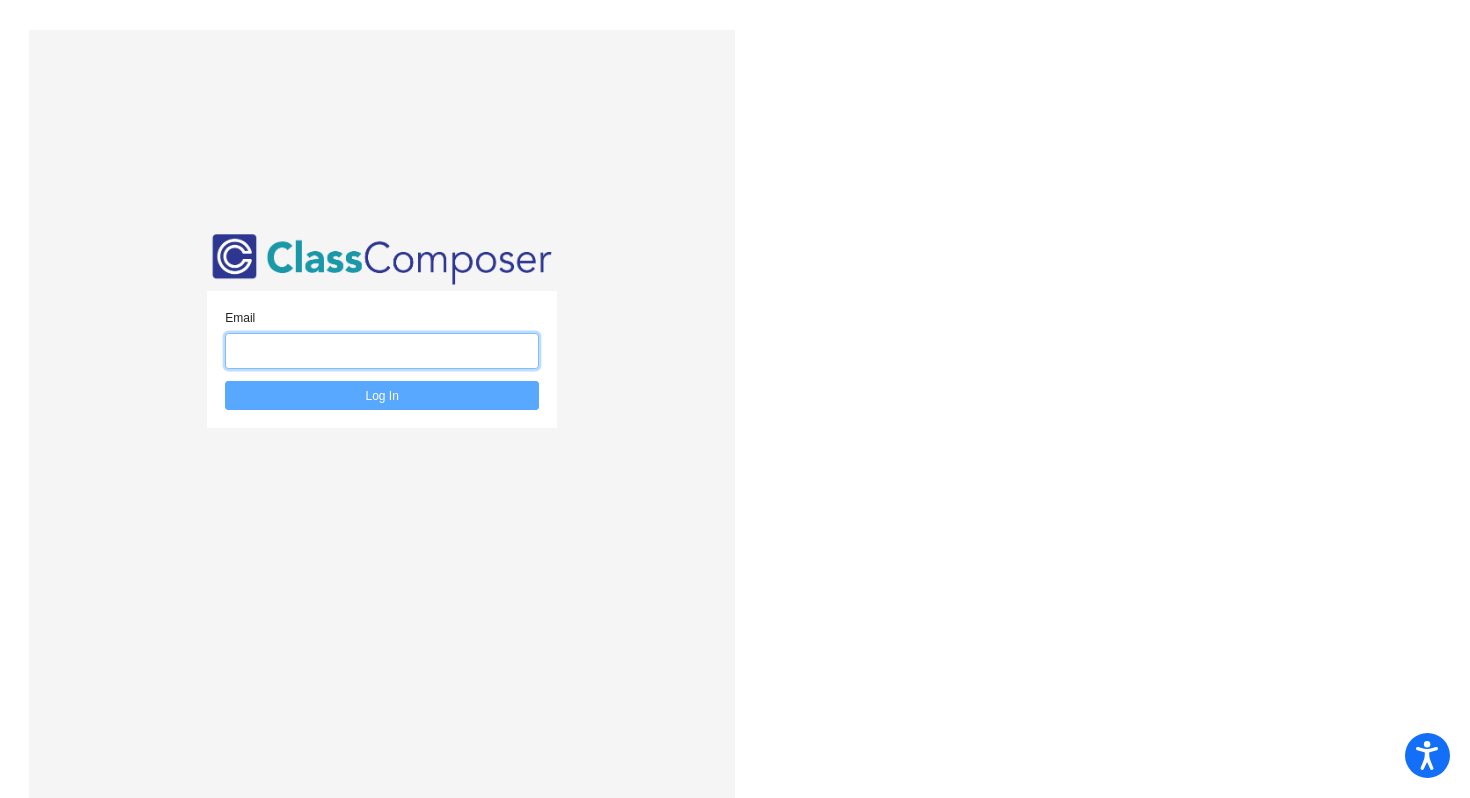 click 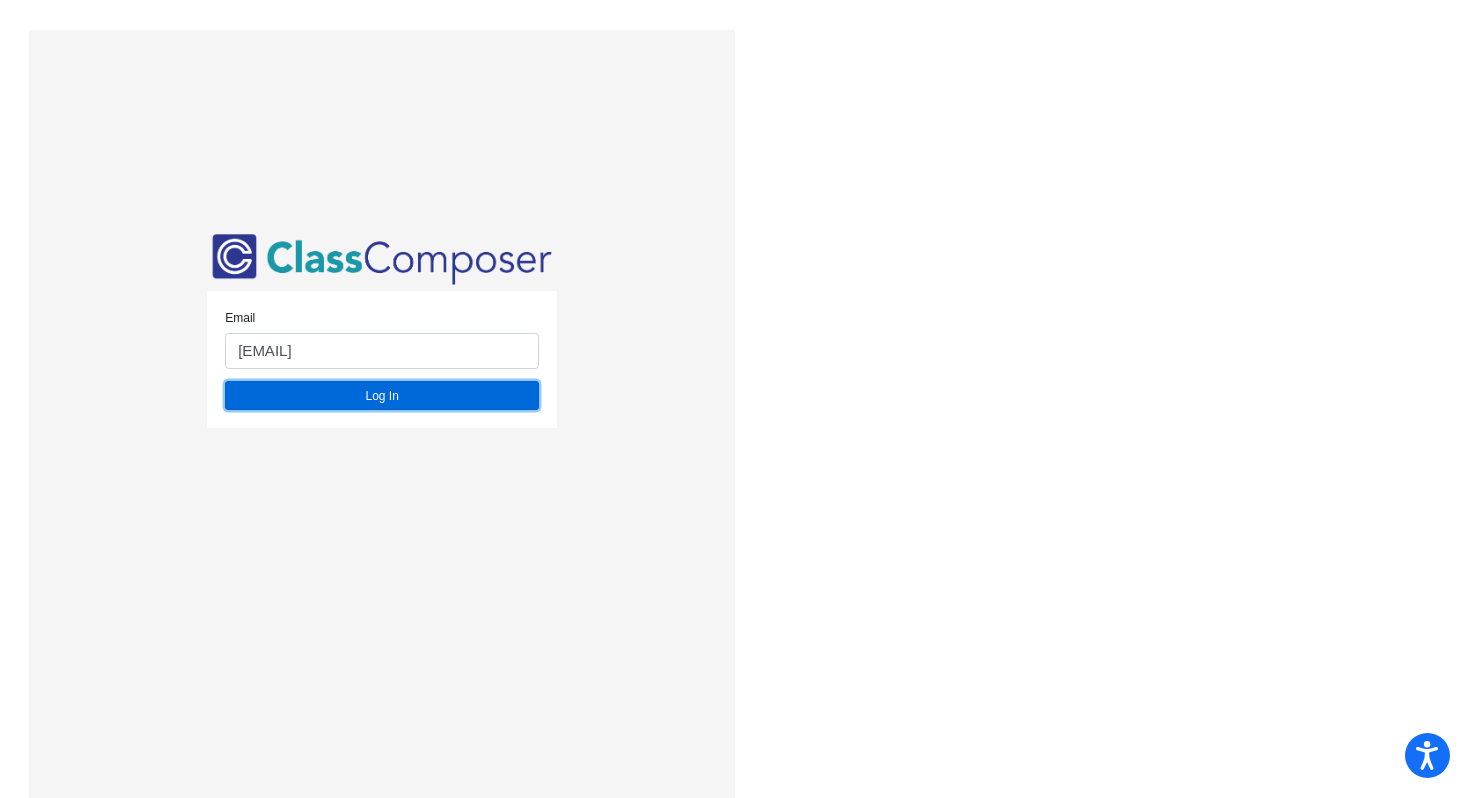 click on "Log In" 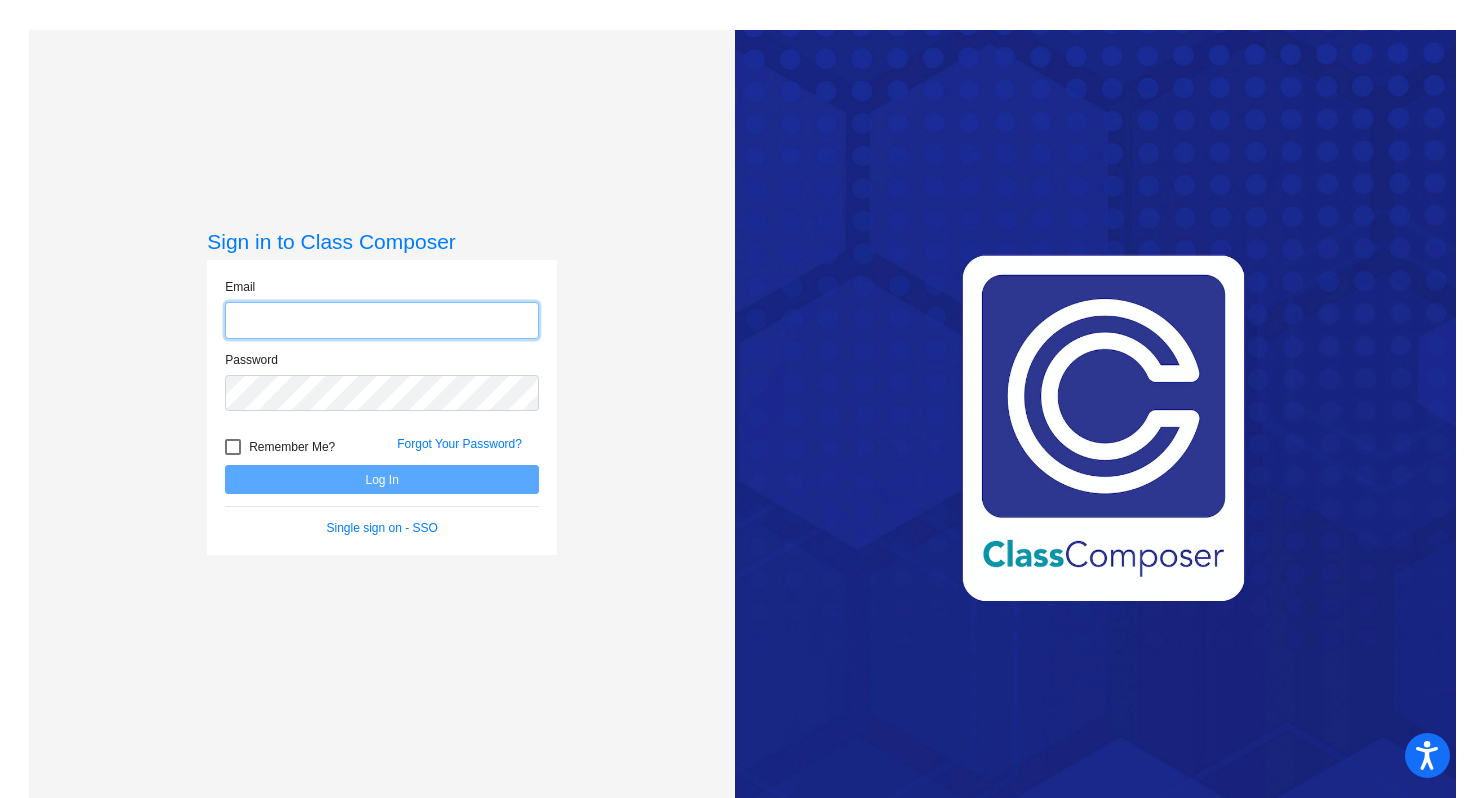 click 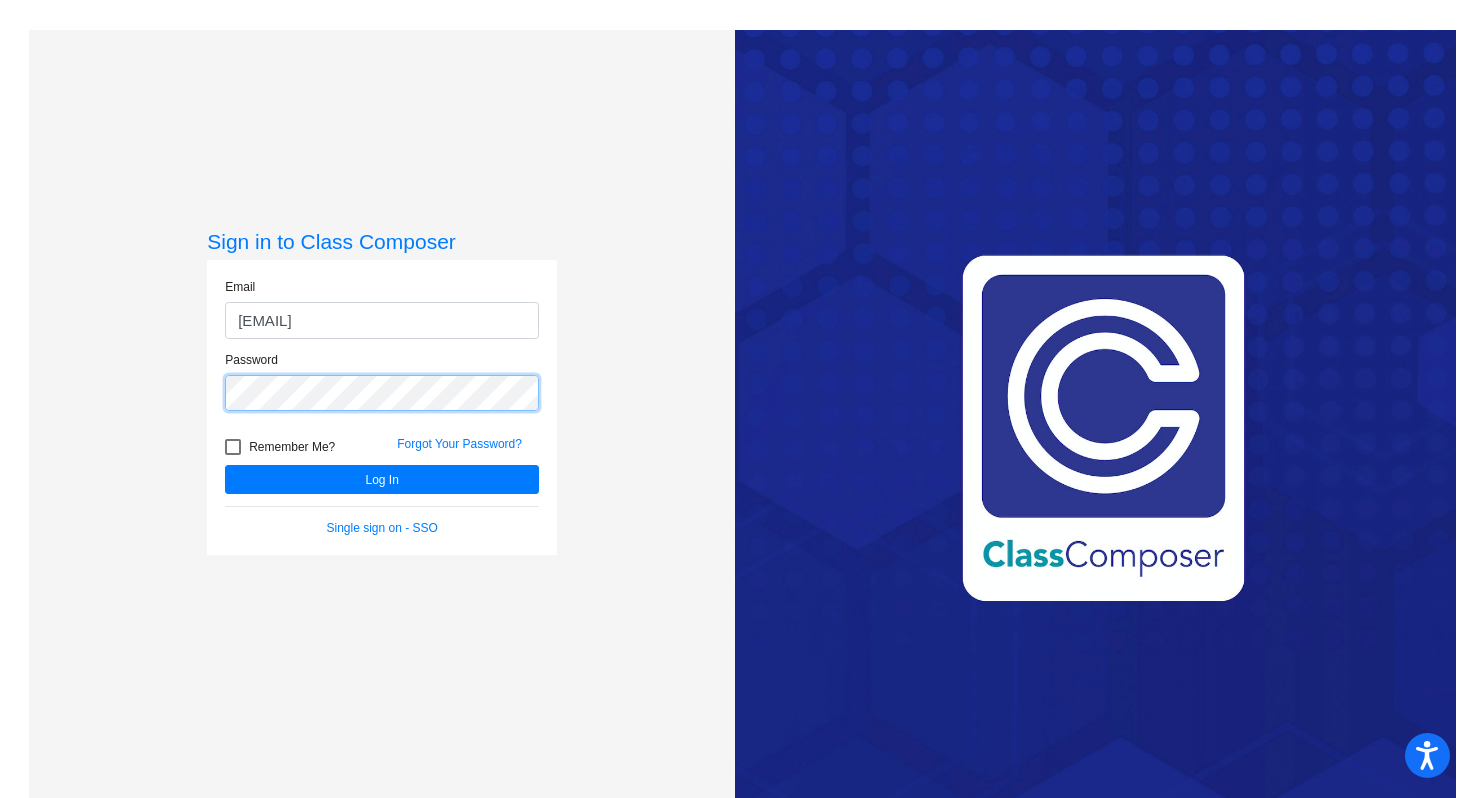 click on "Log In" 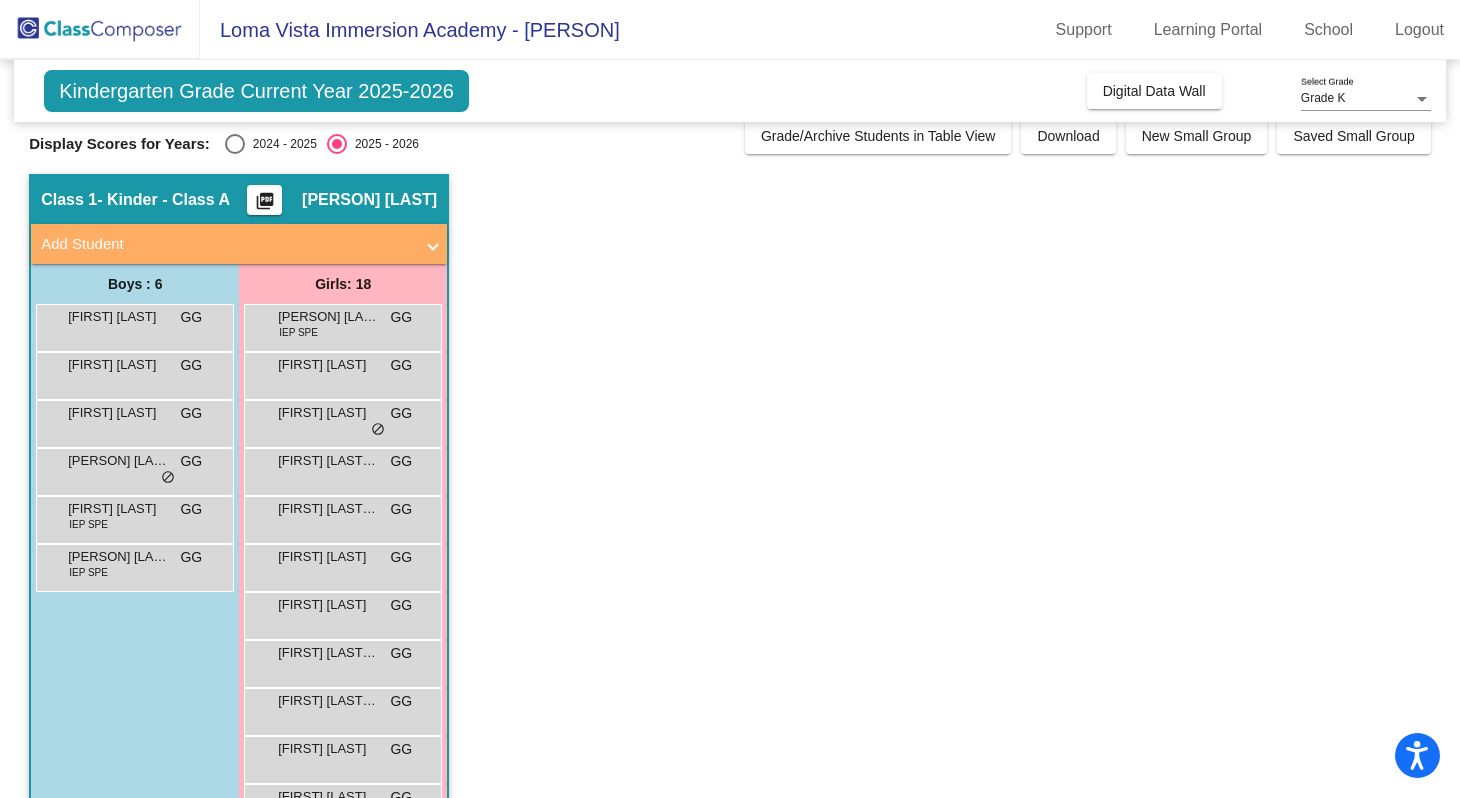 scroll, scrollTop: 0, scrollLeft: 0, axis: both 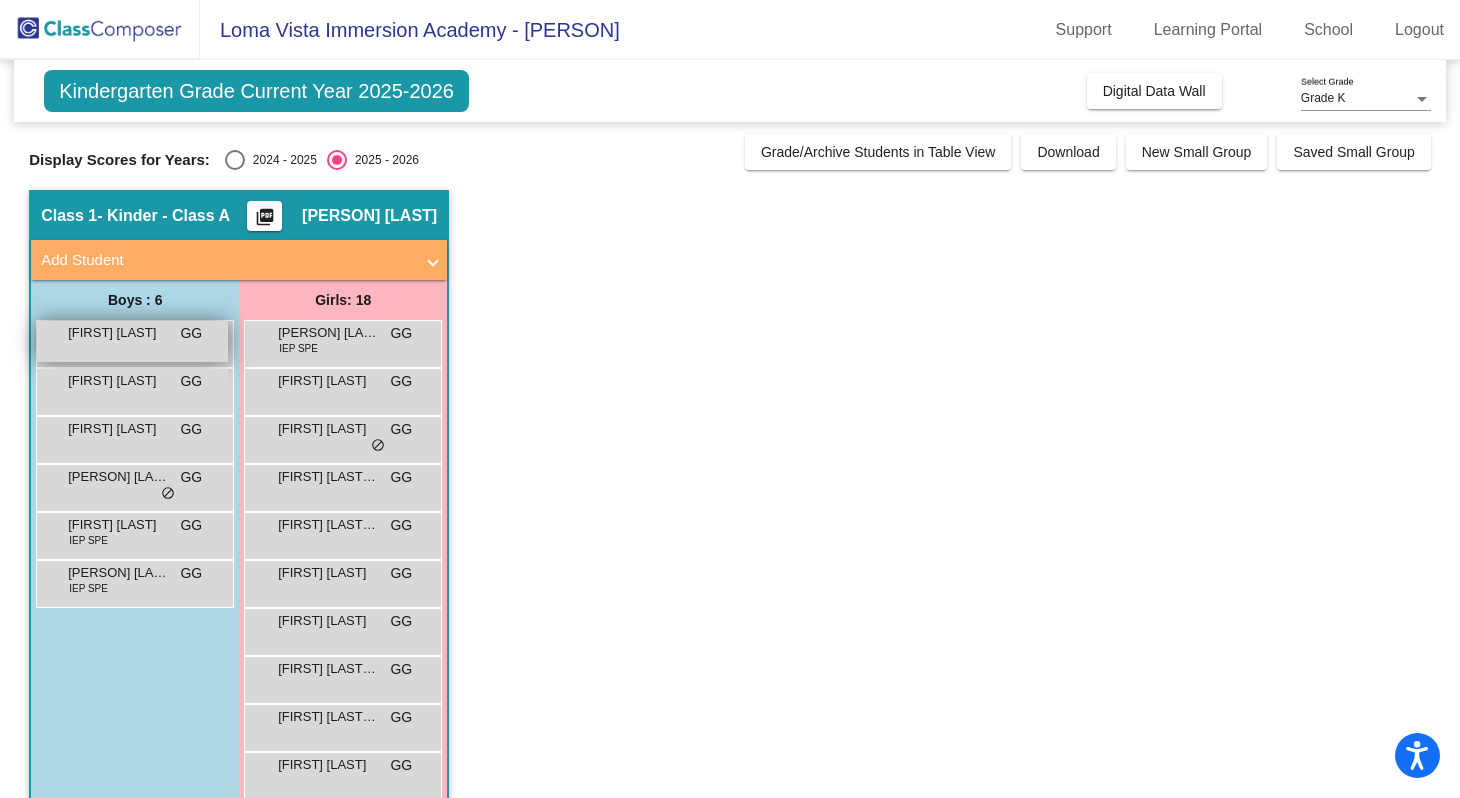 click on "[FIRST] [LAST]" at bounding box center (118, 333) 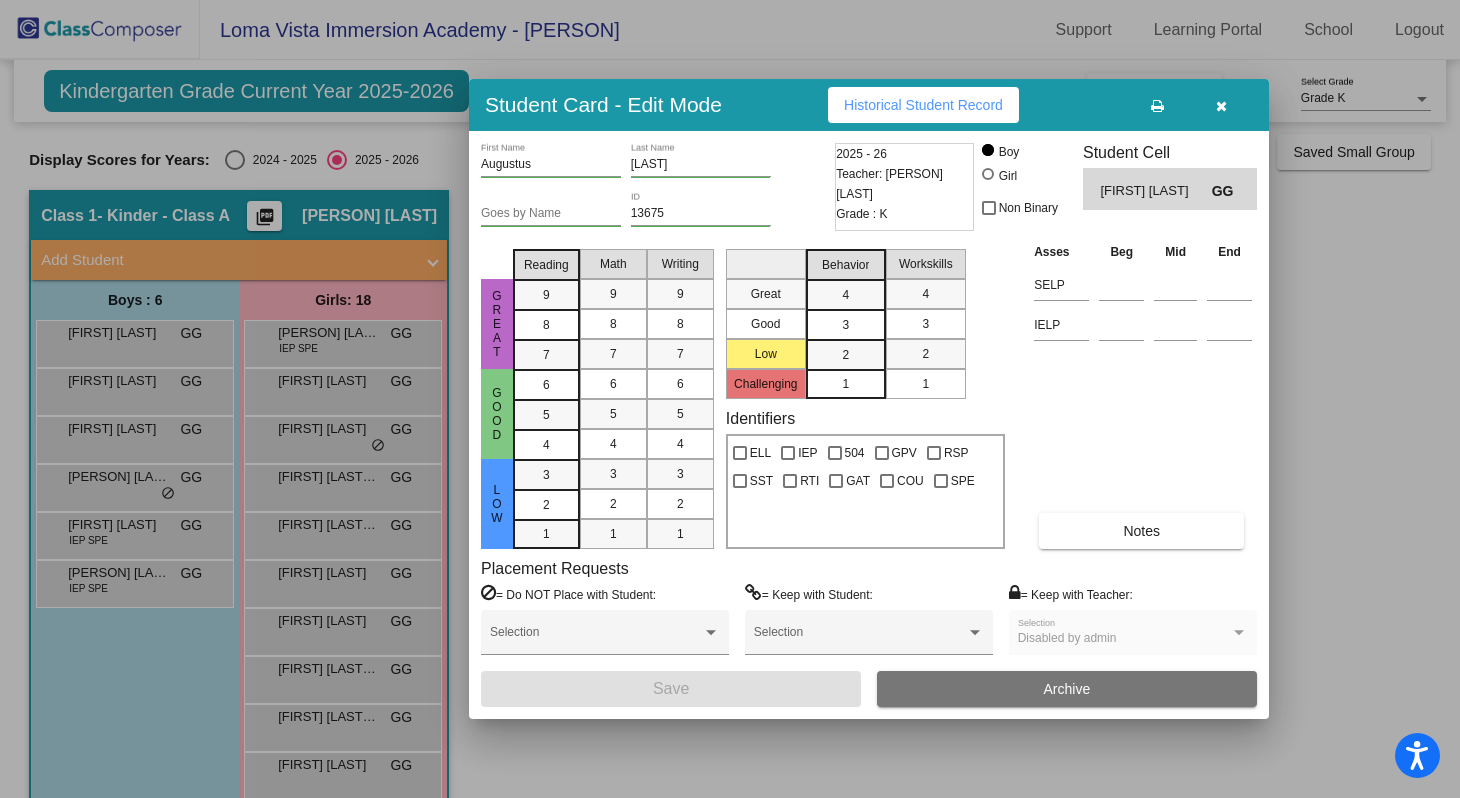 click at bounding box center [1221, 106] 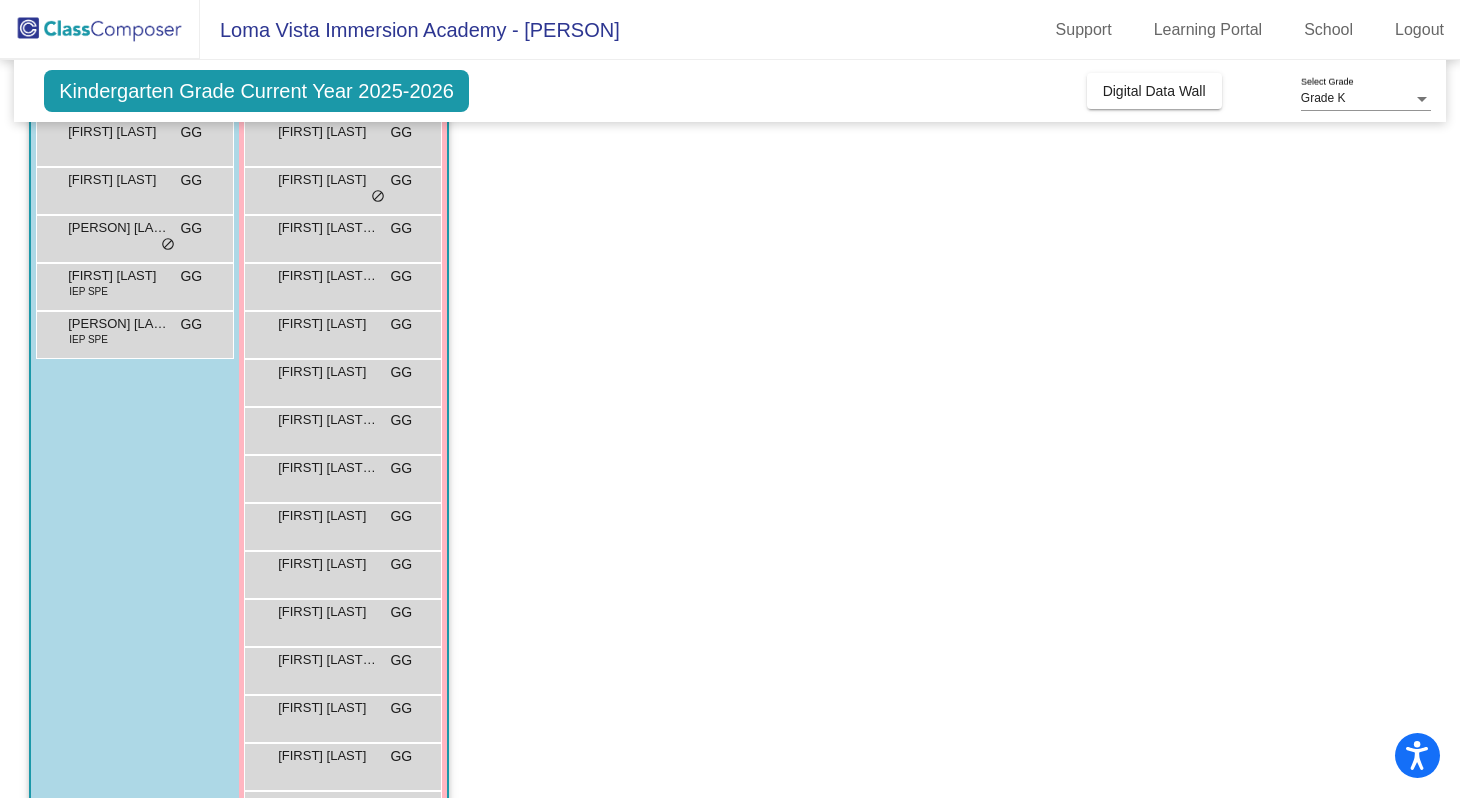 scroll, scrollTop: 418, scrollLeft: 0, axis: vertical 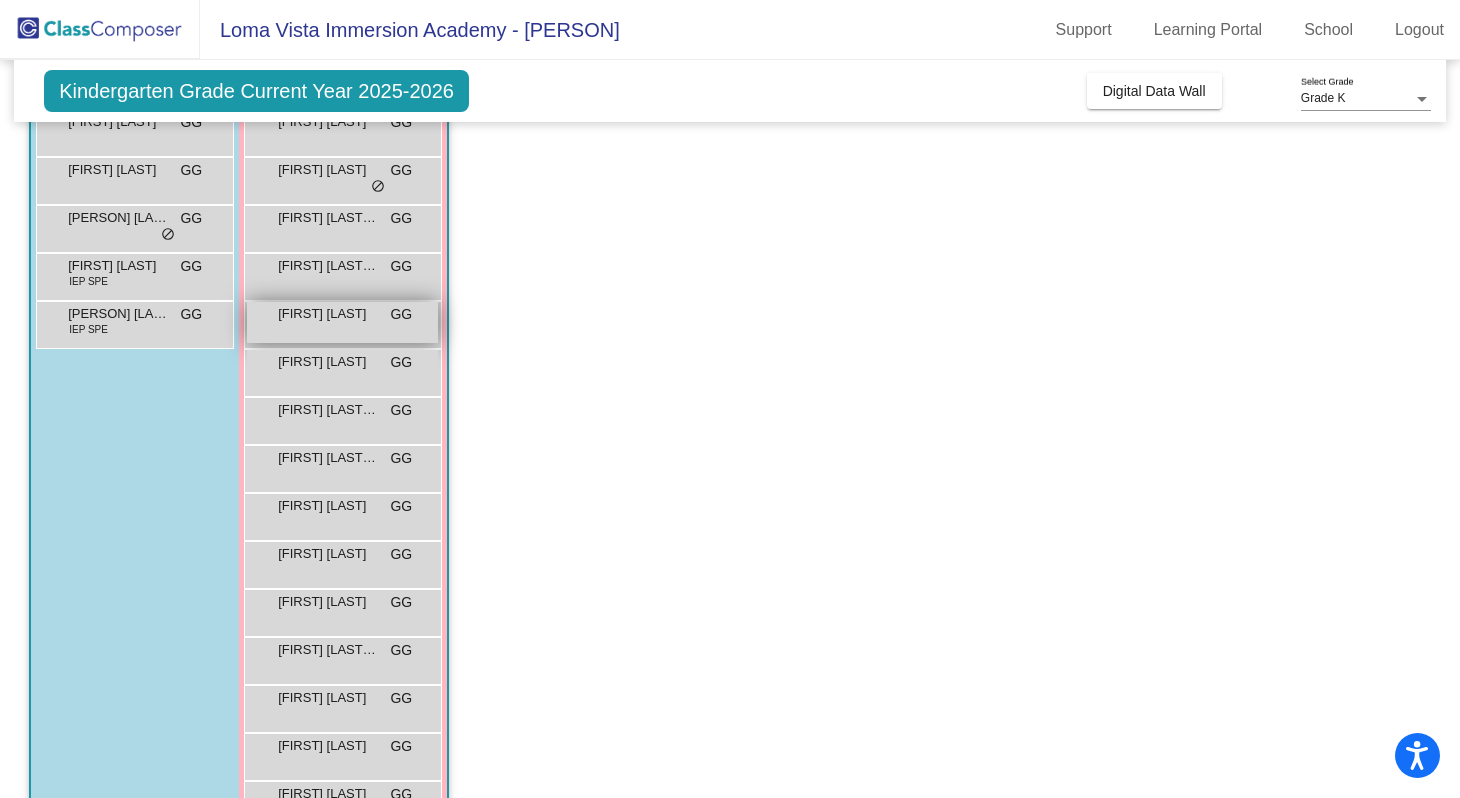 click on "[FIRST] [LAST]" at bounding box center [328, 314] 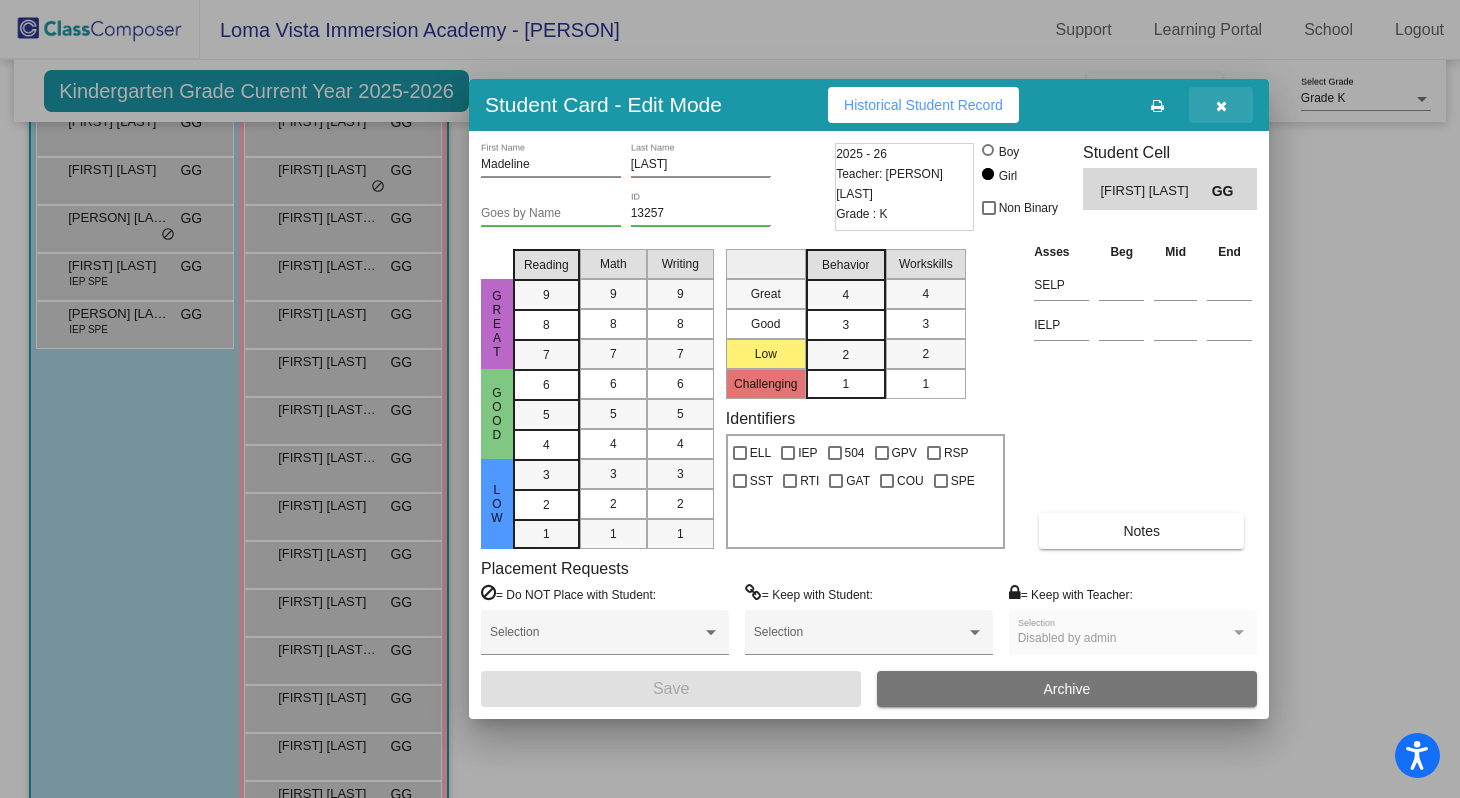 click at bounding box center (1221, 106) 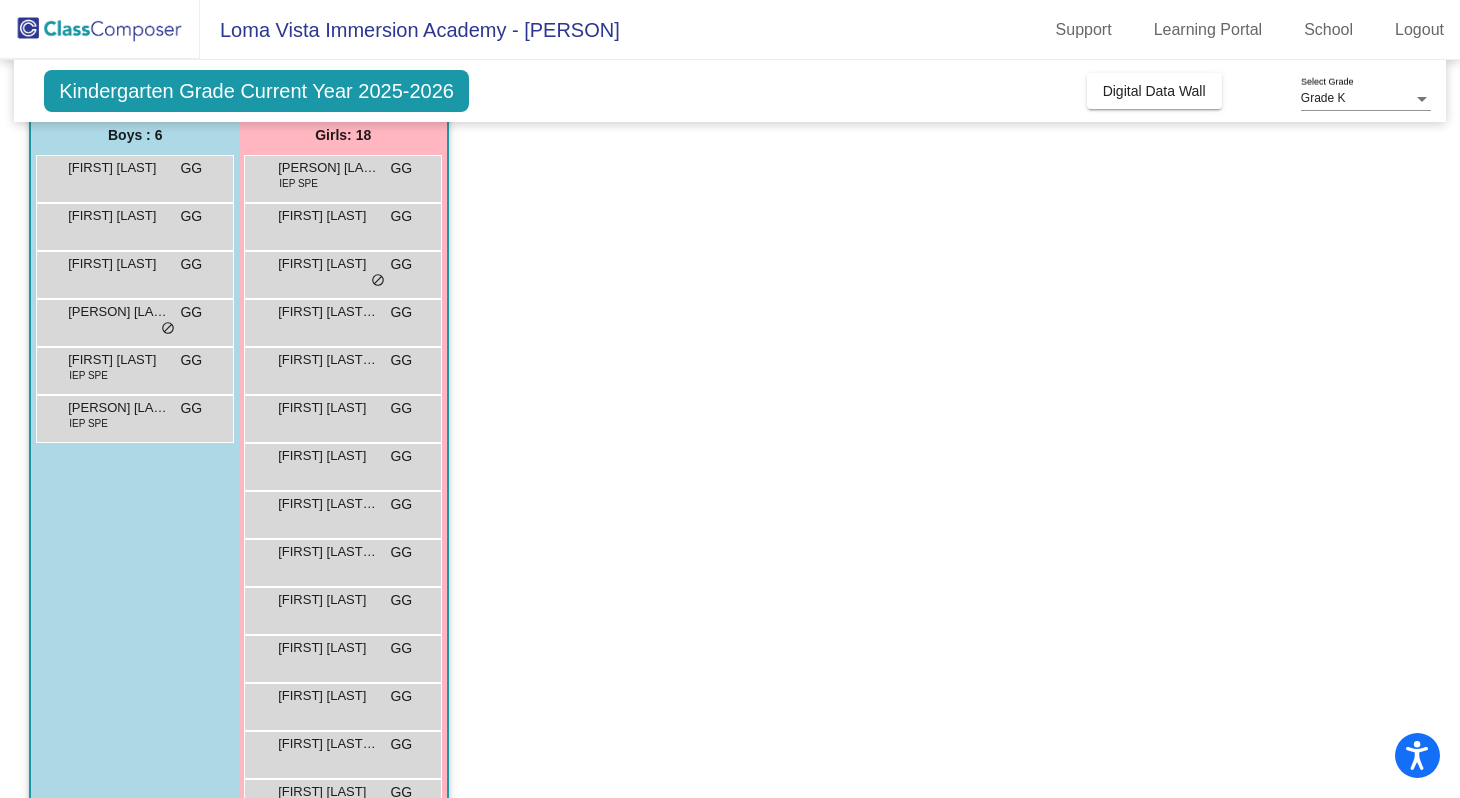 scroll, scrollTop: 164, scrollLeft: 0, axis: vertical 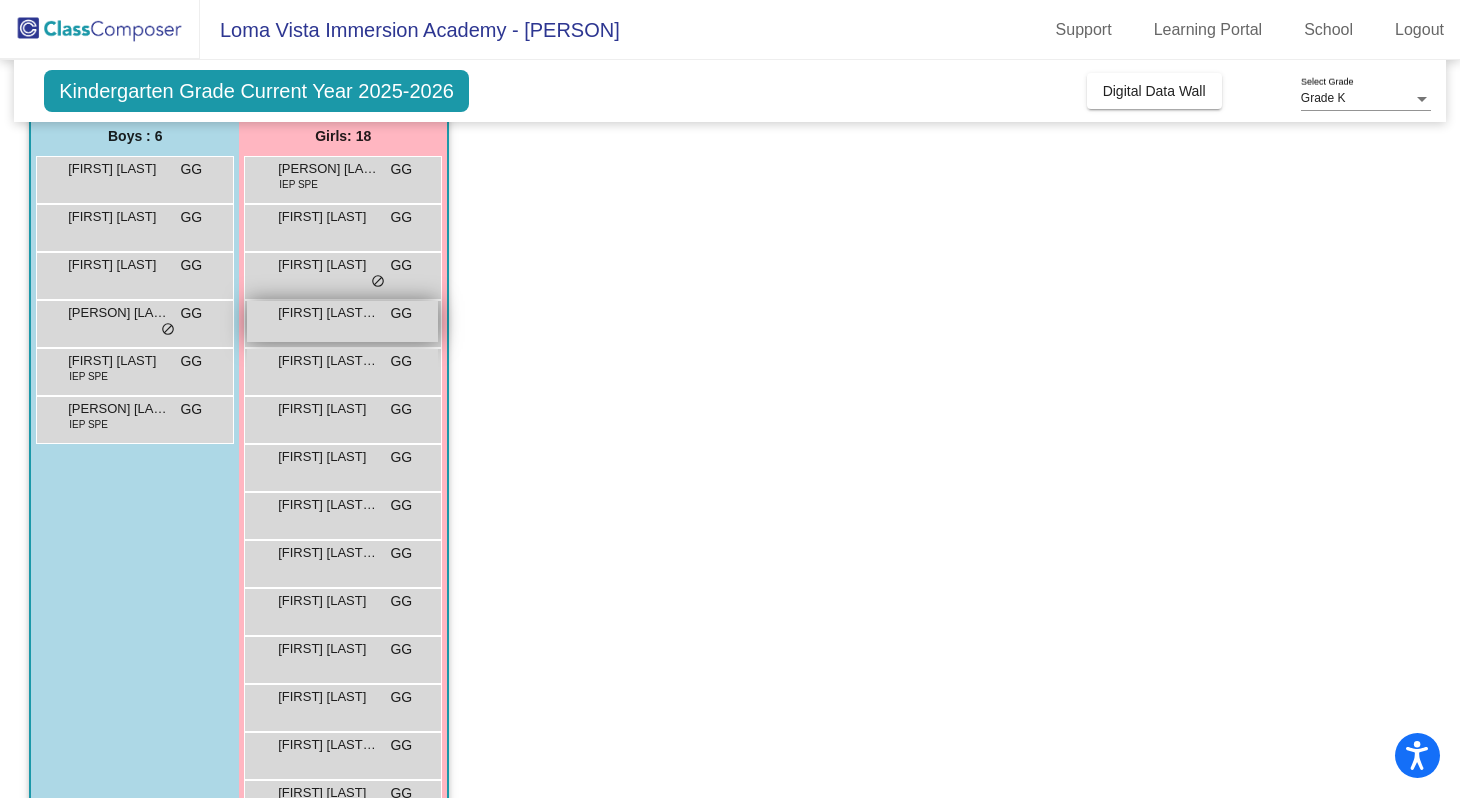 click on "[FIRST] [LAST] [LAST]" at bounding box center (328, 313) 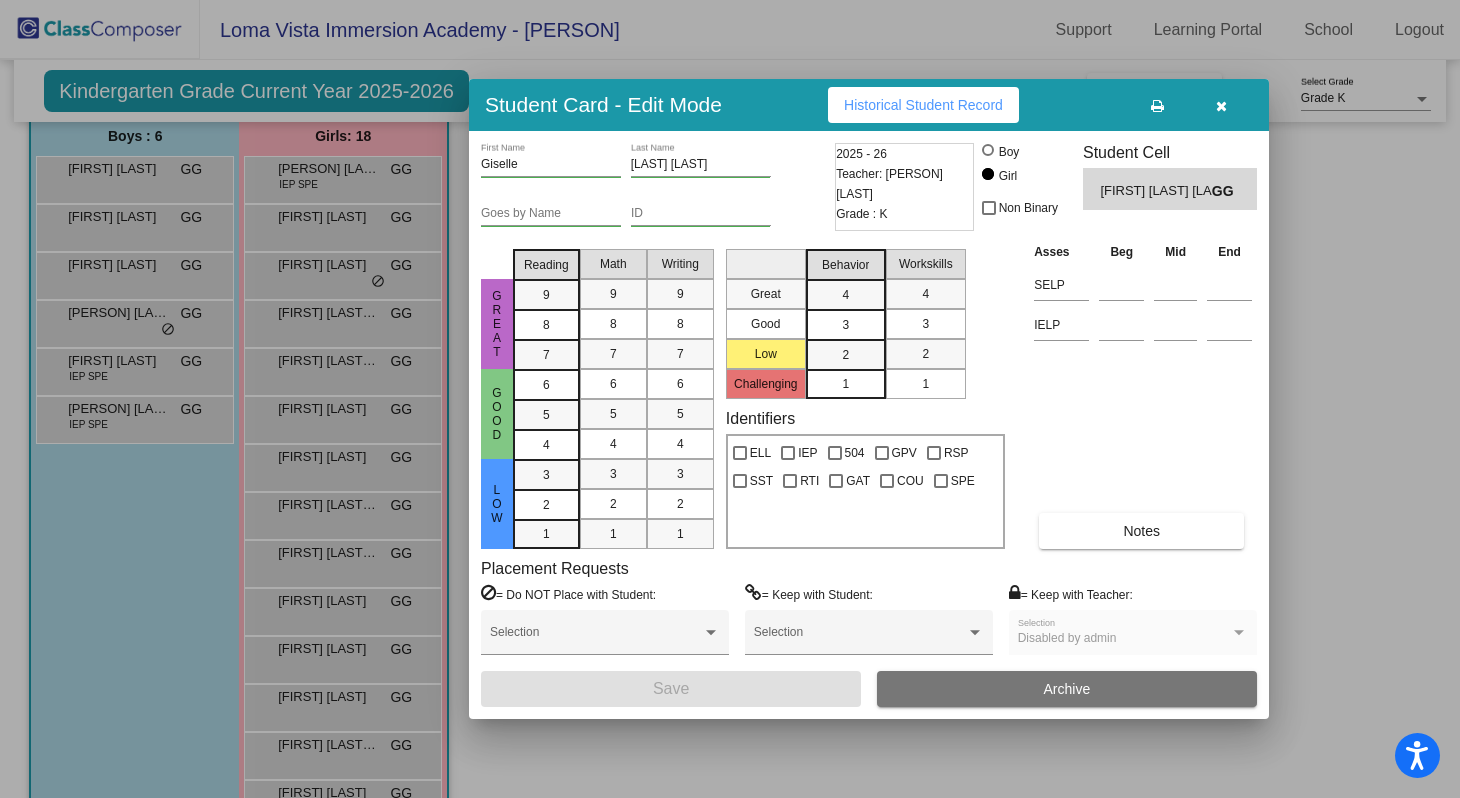 click at bounding box center (1221, 106) 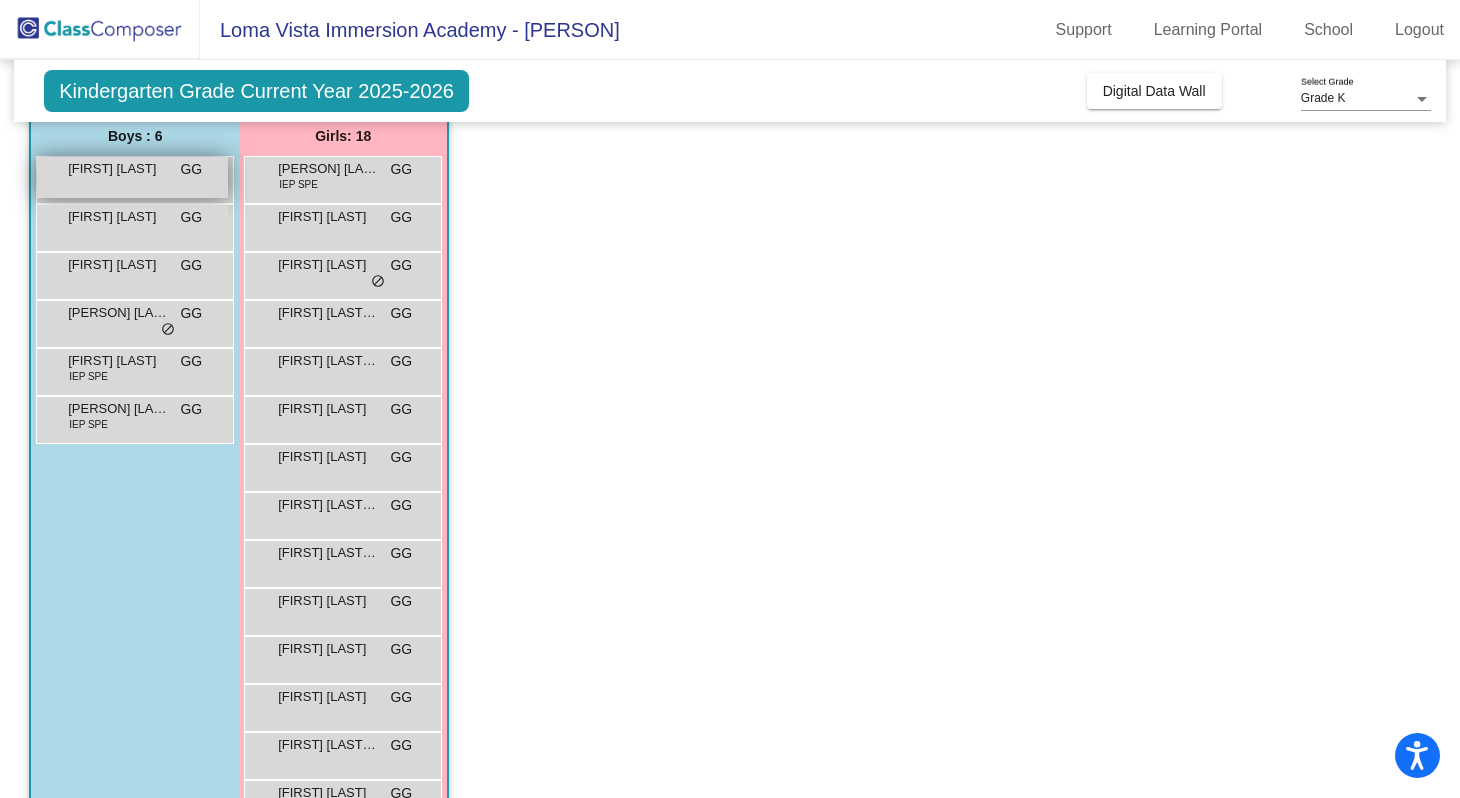 click on "[FIRST] [LAST]" at bounding box center [118, 169] 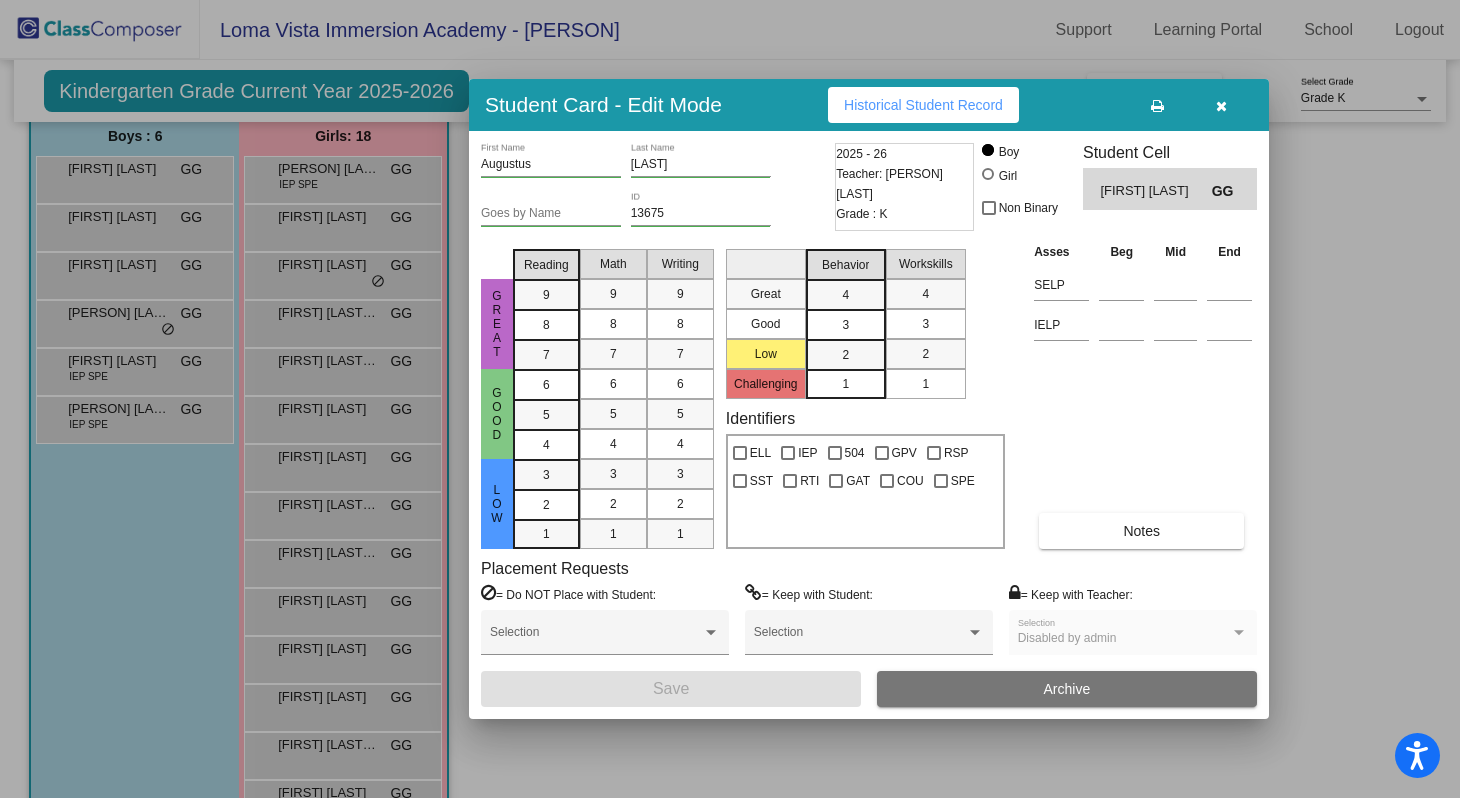 click at bounding box center [1221, 105] 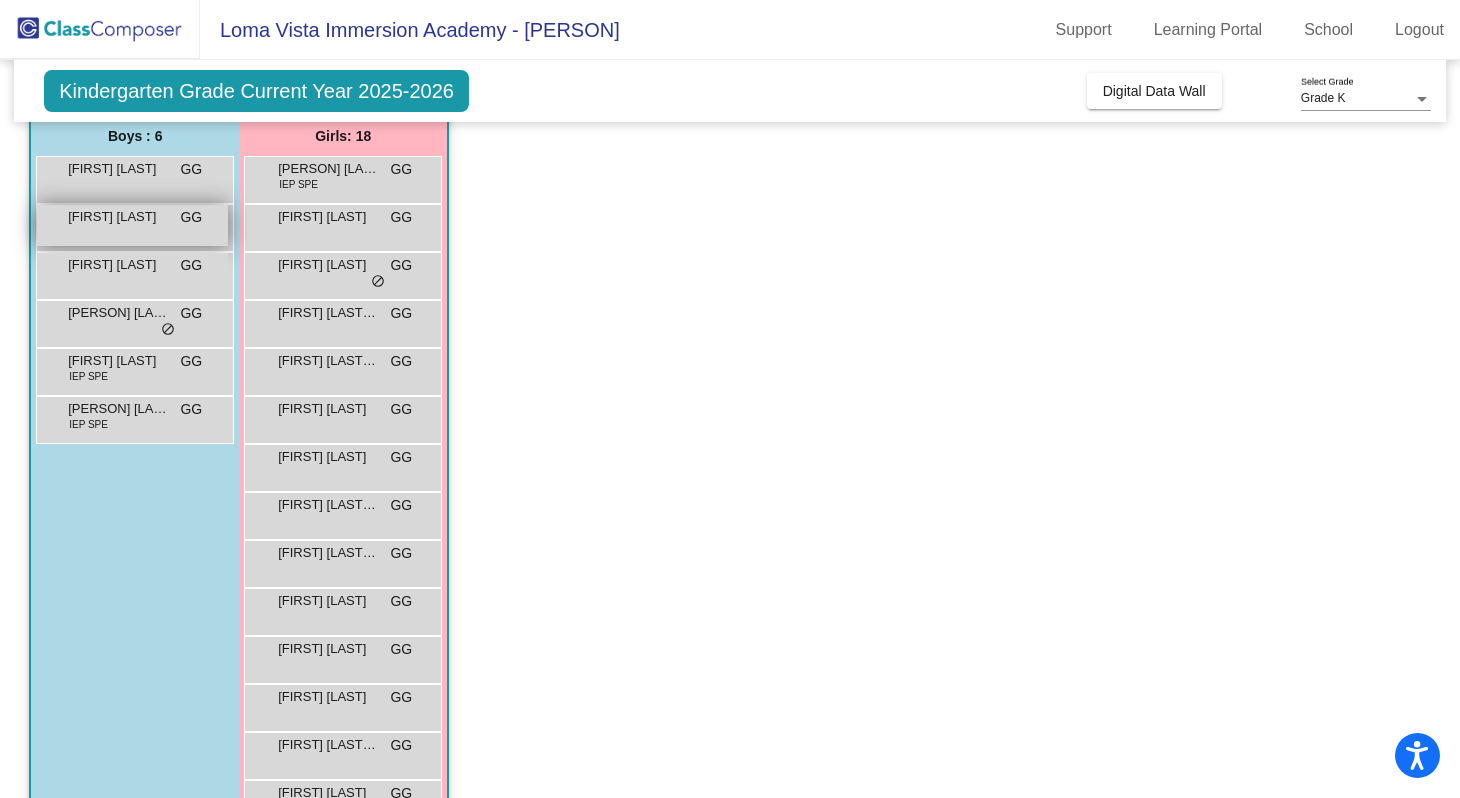 click on "[FIRST] [LAST]" at bounding box center [118, 217] 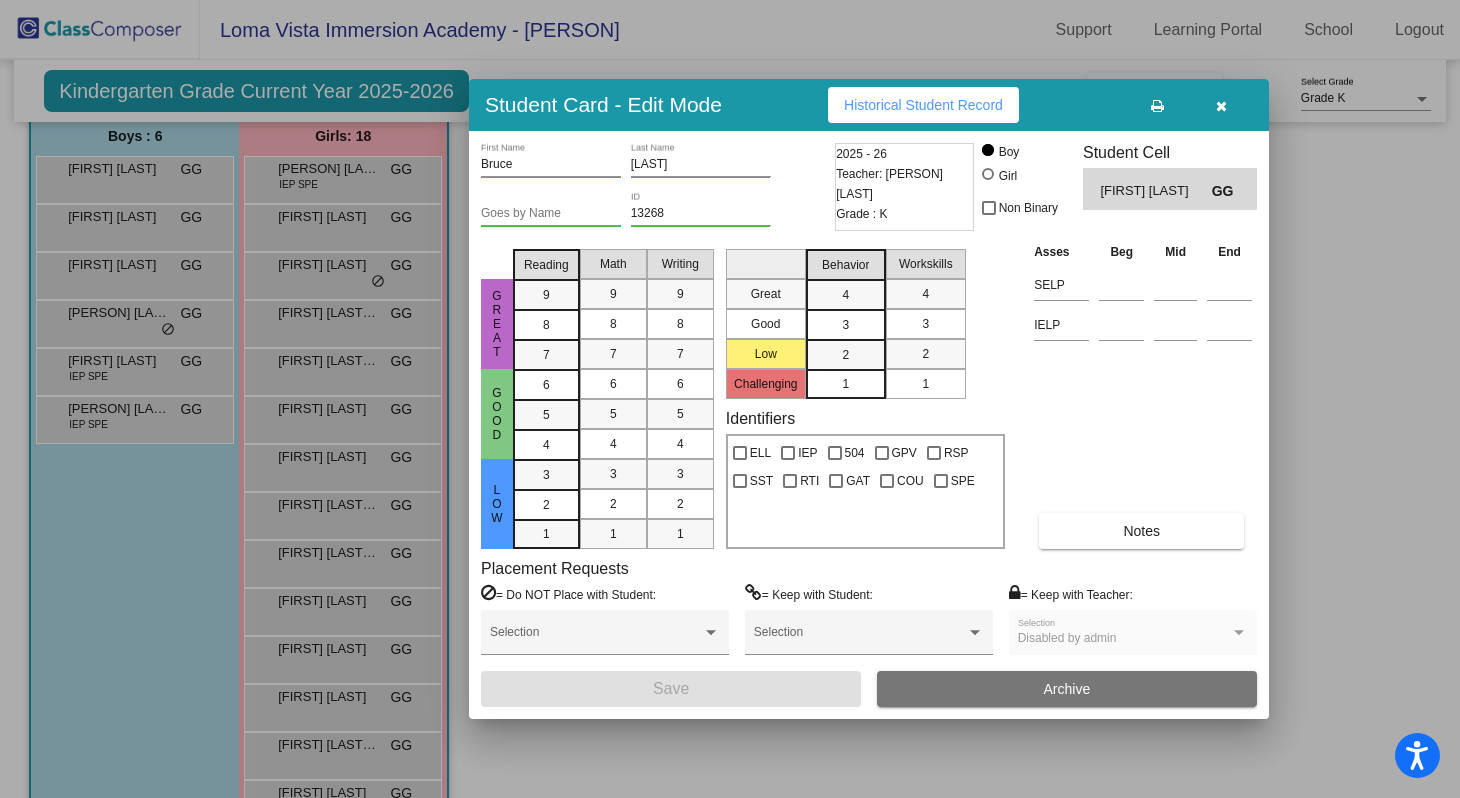 click at bounding box center [1221, 105] 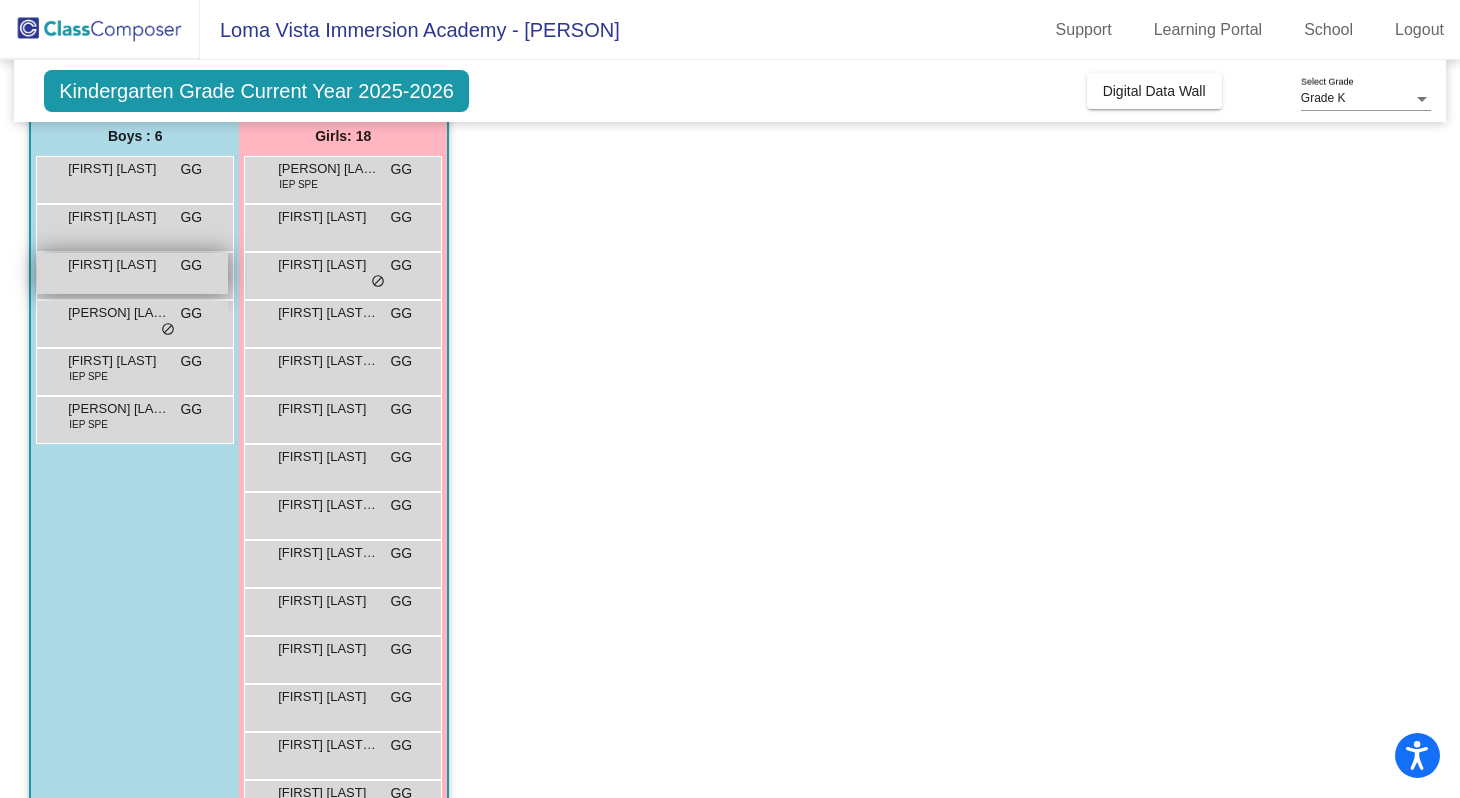 click on "[FIRST] [LAST] GG lock do_not_disturb_alt" at bounding box center (132, 273) 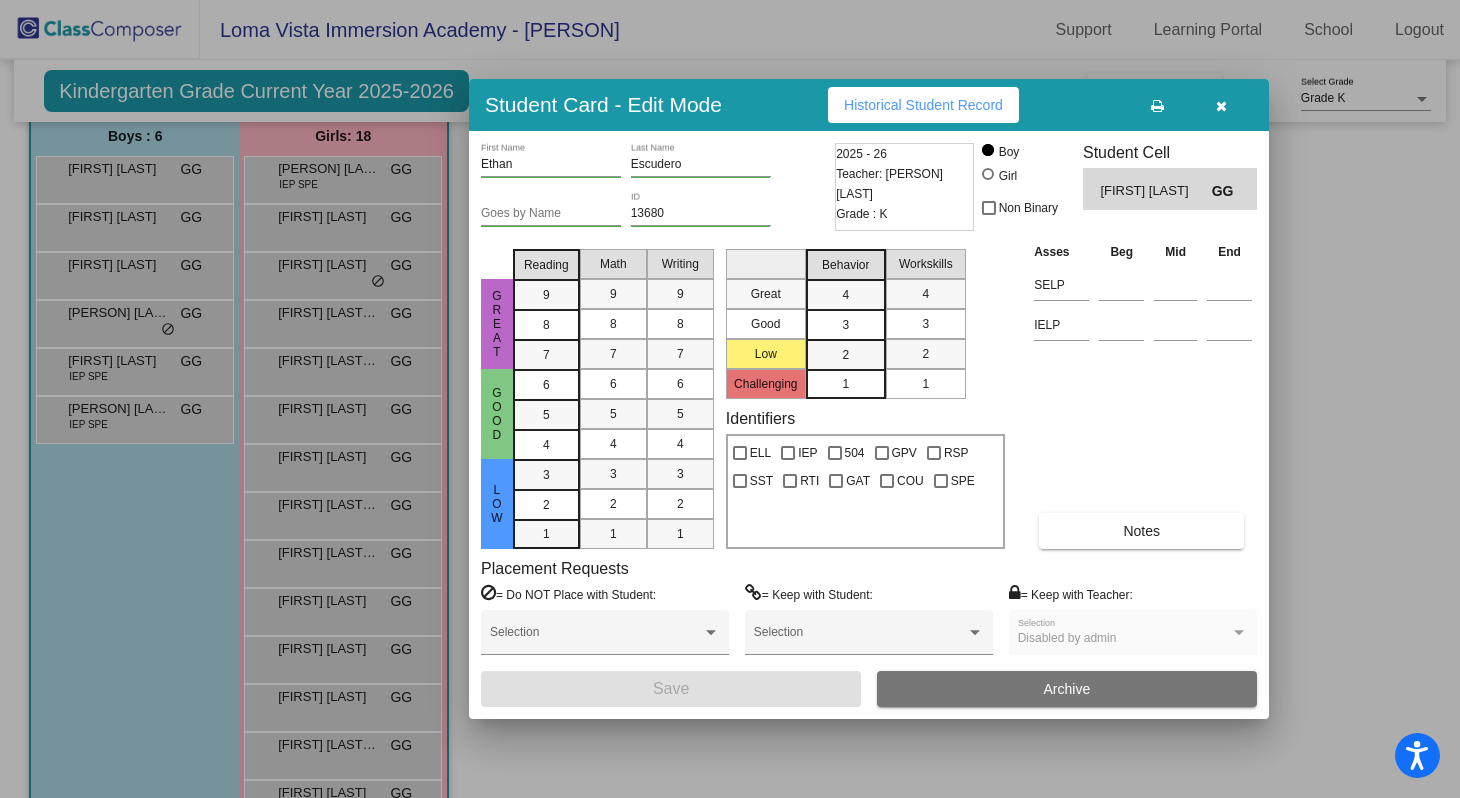 click at bounding box center [1221, 105] 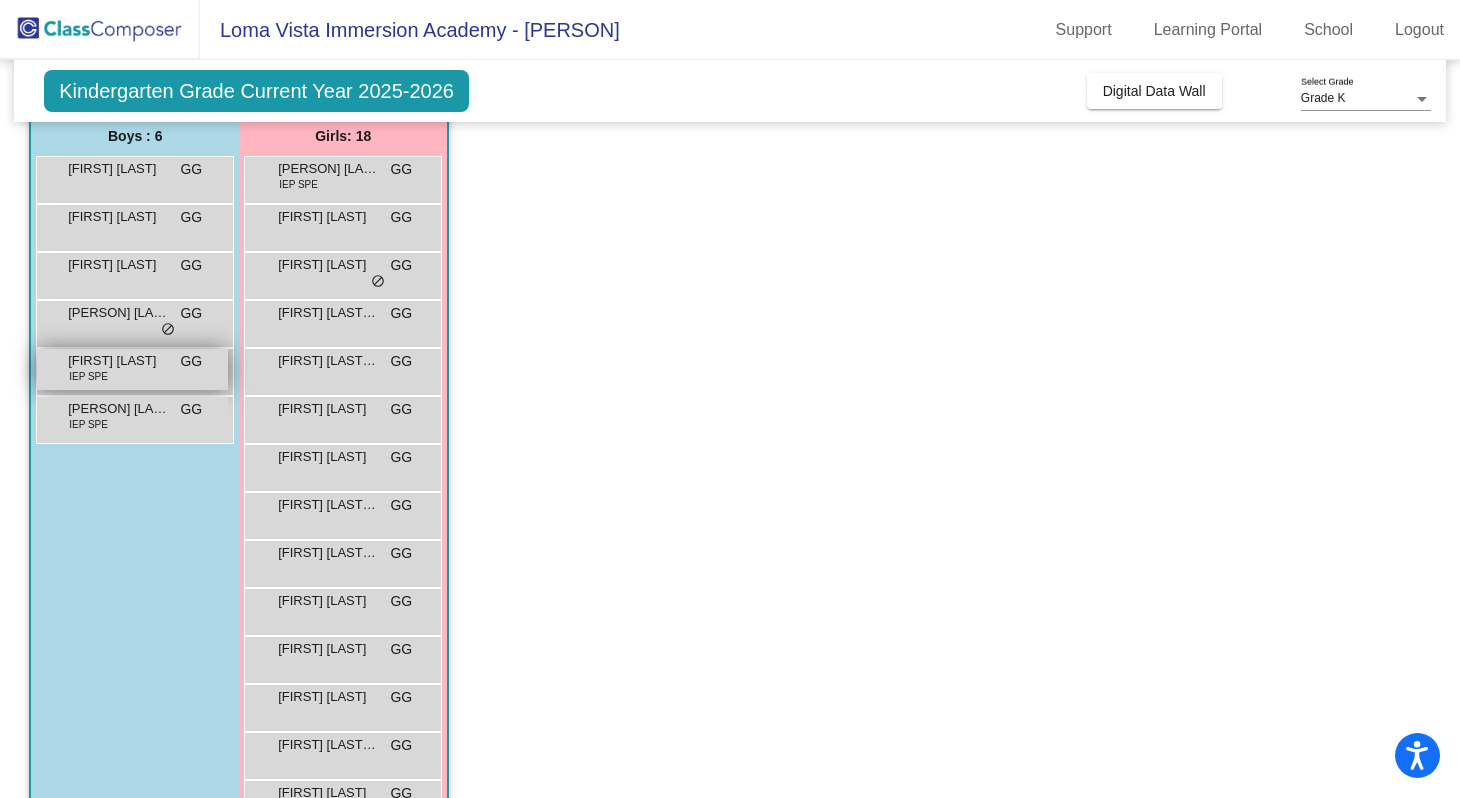 click on "[FIRST] [LAST]" at bounding box center (118, 361) 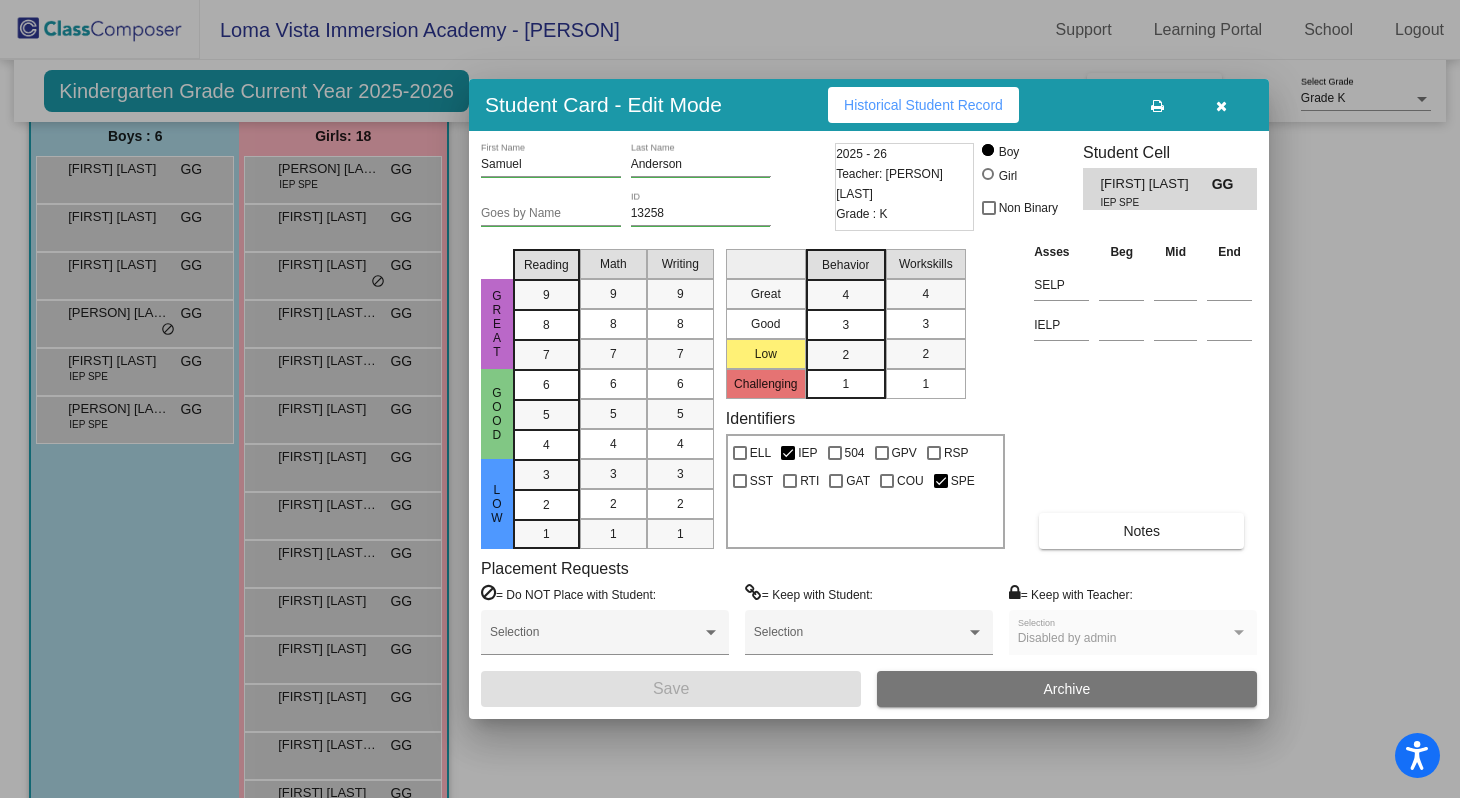 click at bounding box center (1221, 106) 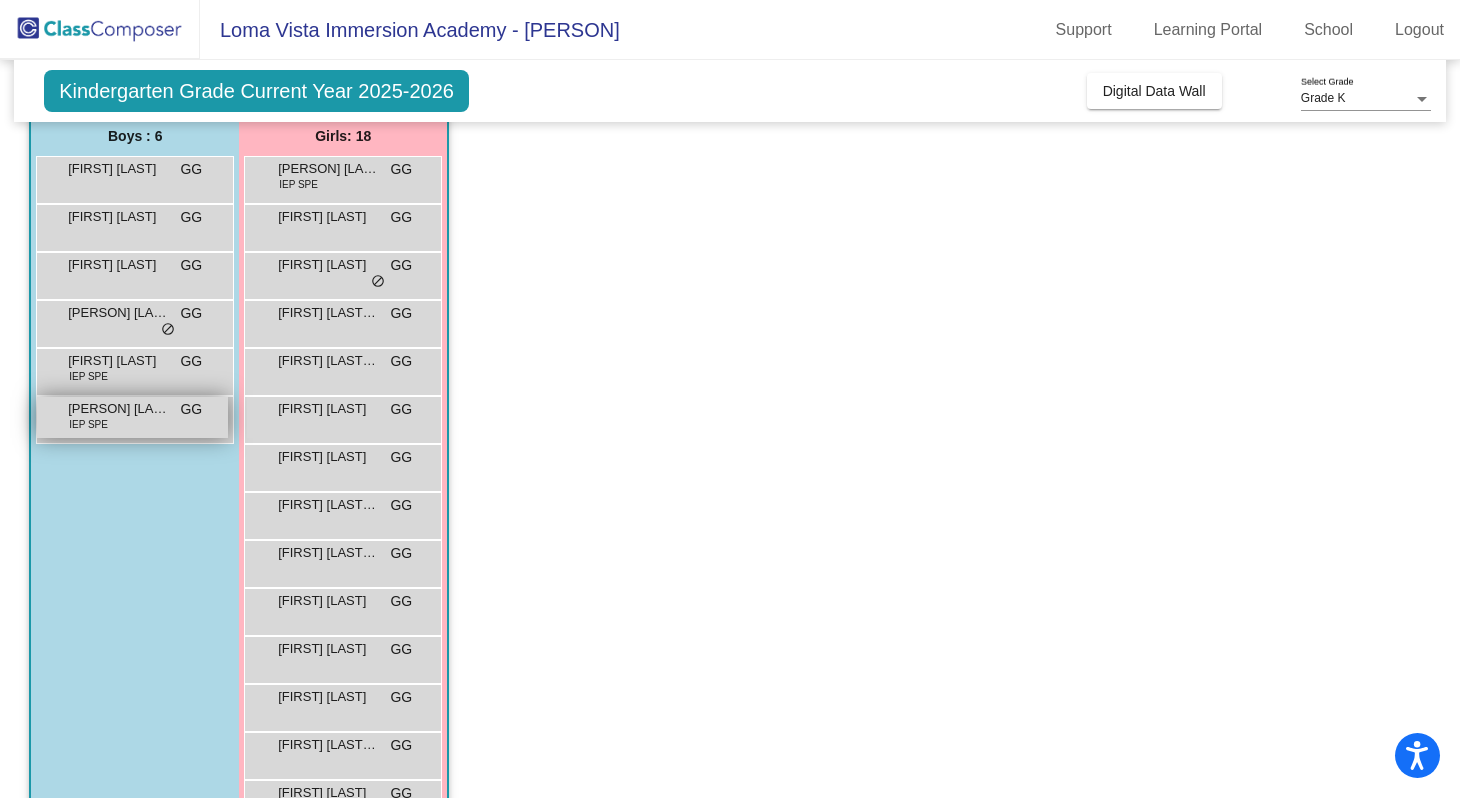 click on "[PERSON] [LAST] [LAST] IEP SPE GG lock do_not_disturb_alt" at bounding box center [132, 417] 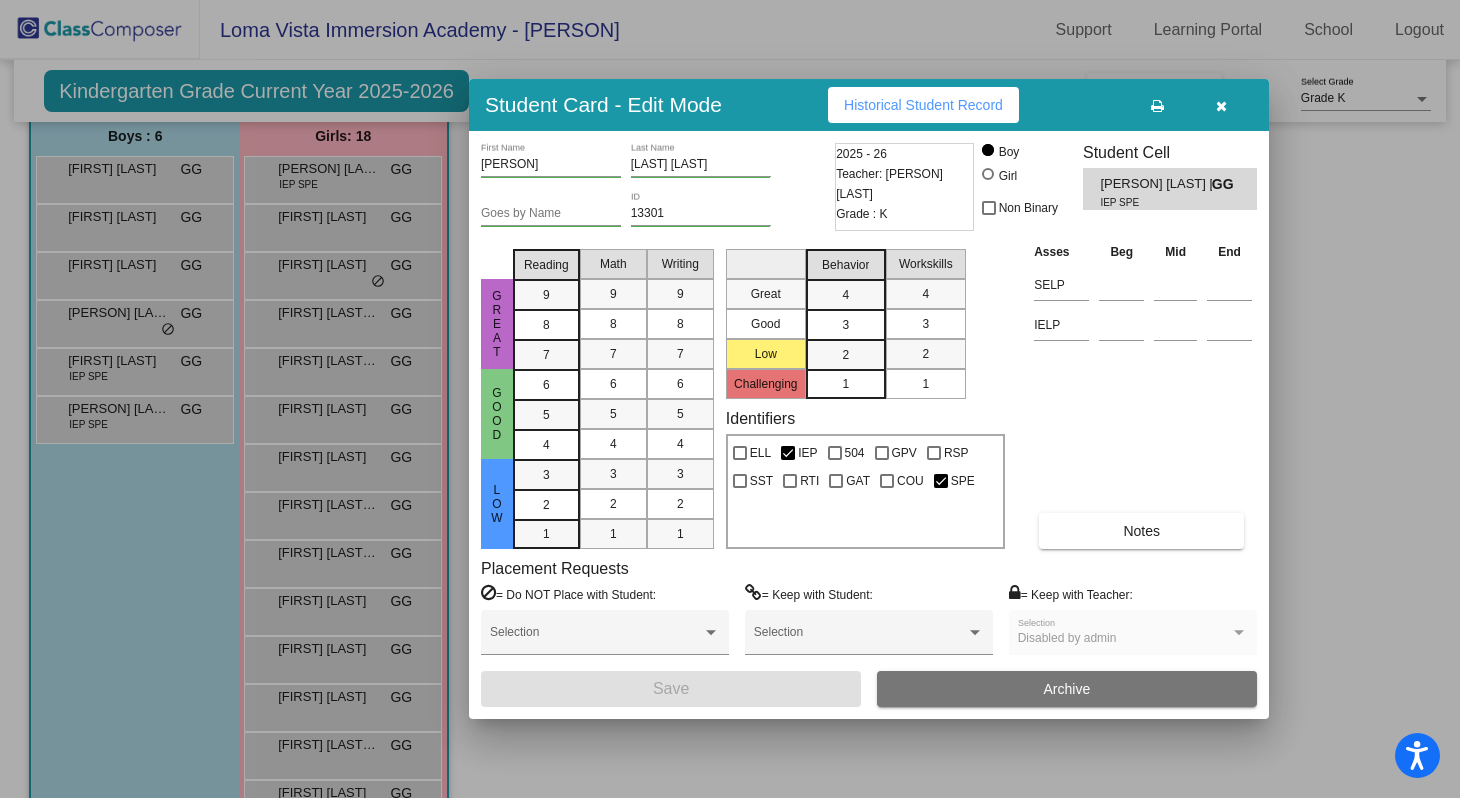 click at bounding box center (1221, 106) 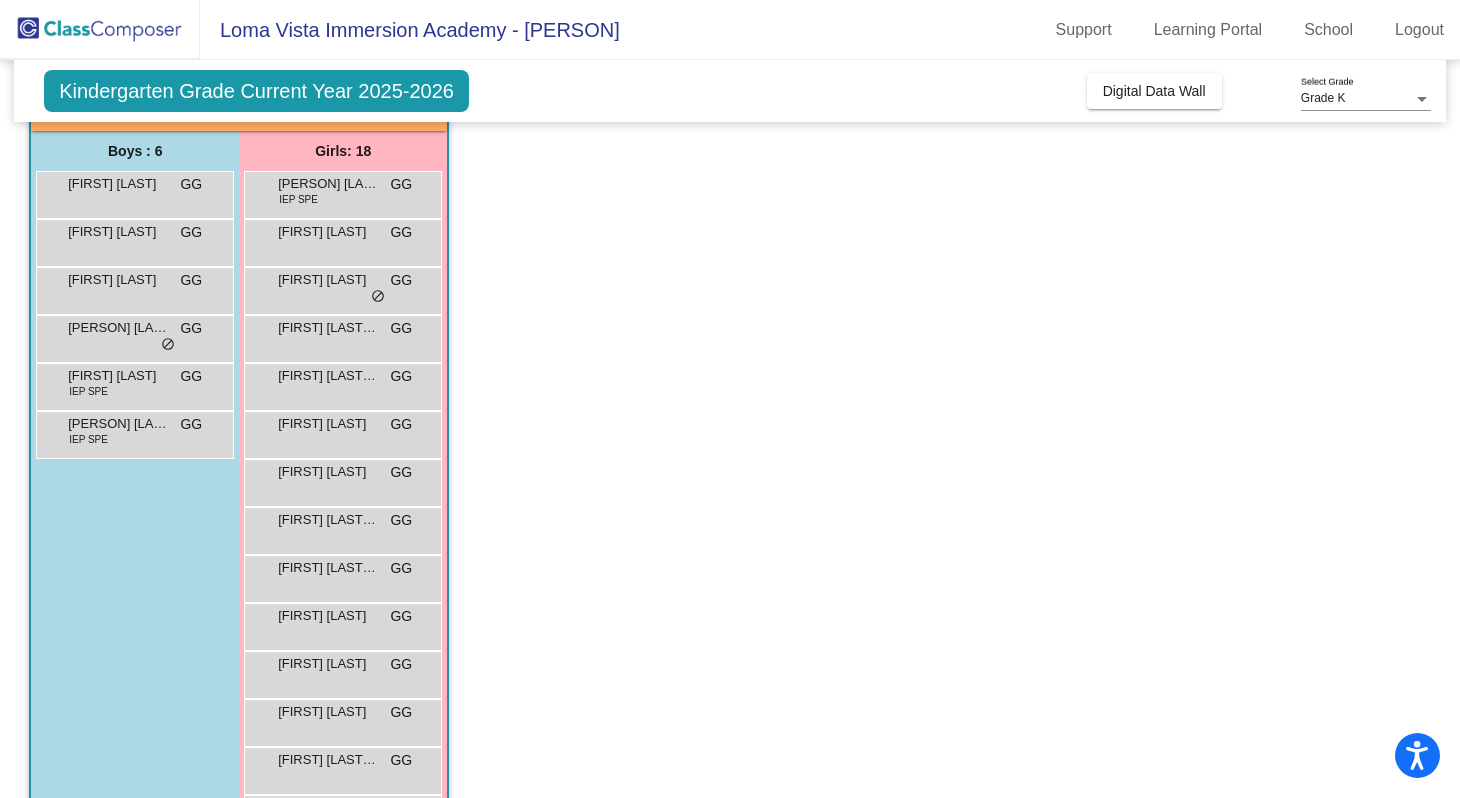 scroll, scrollTop: 148, scrollLeft: 0, axis: vertical 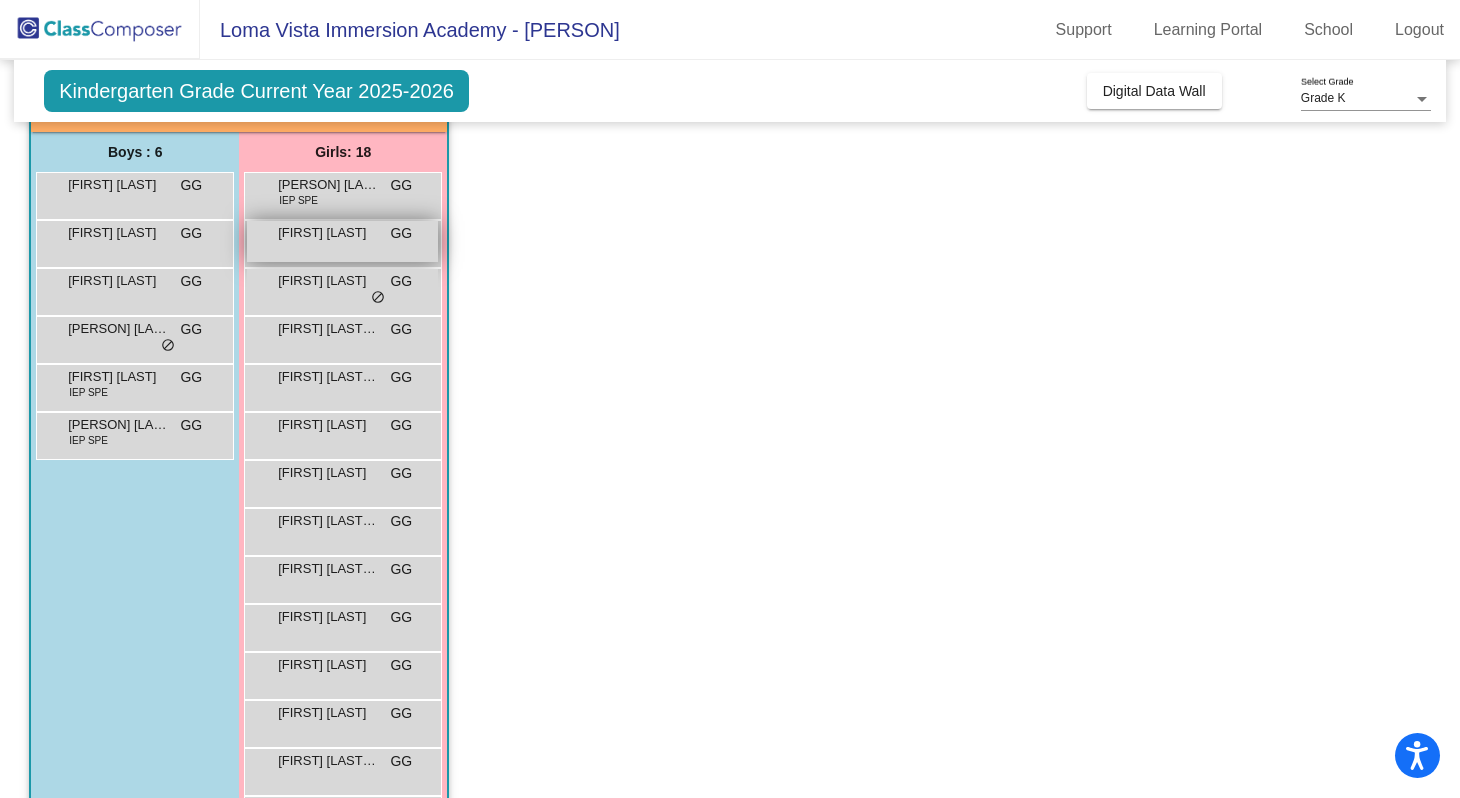 click on "[PERSON] [LAST] GG lock do_not_disturb_alt" at bounding box center [342, 241] 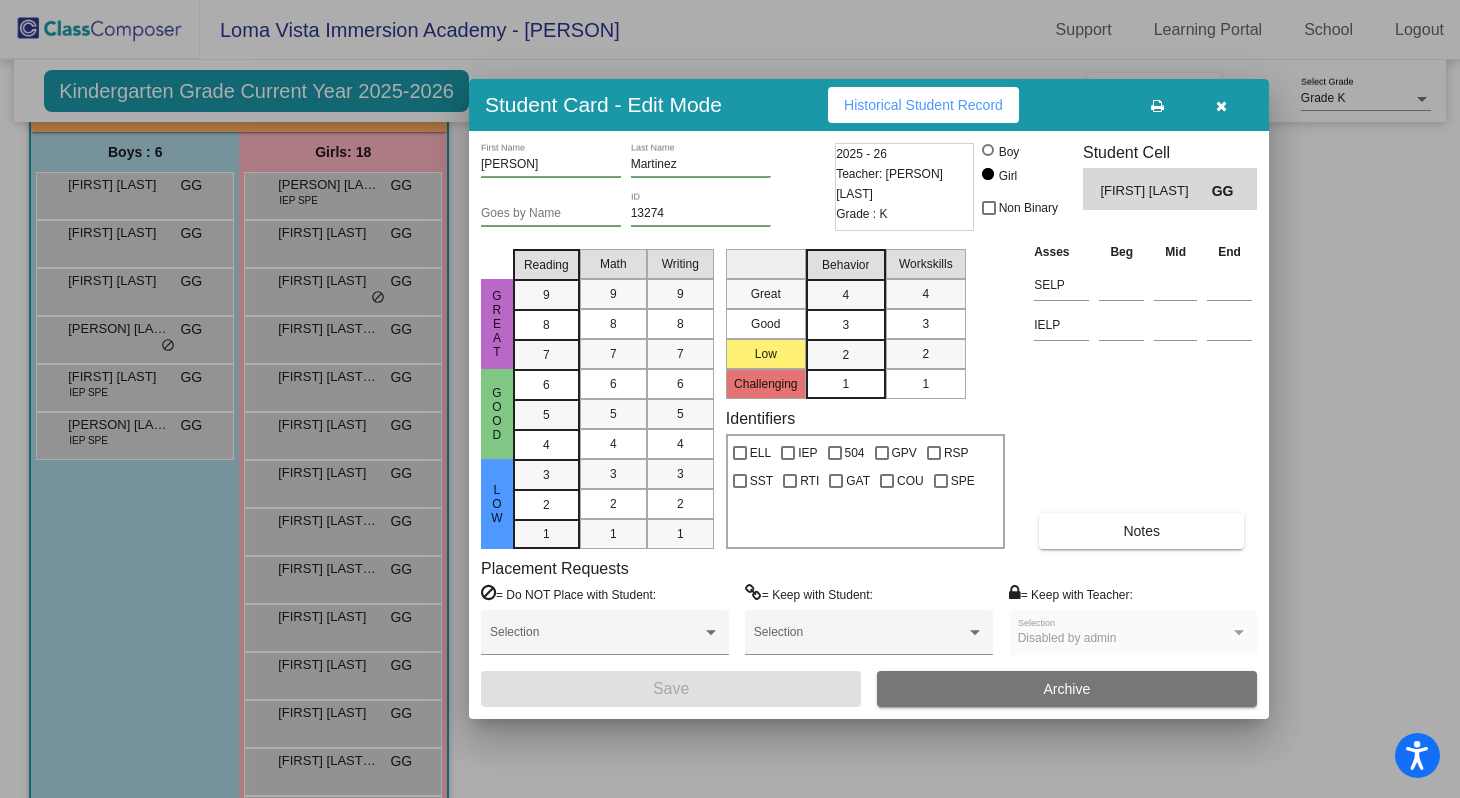 click at bounding box center (1221, 106) 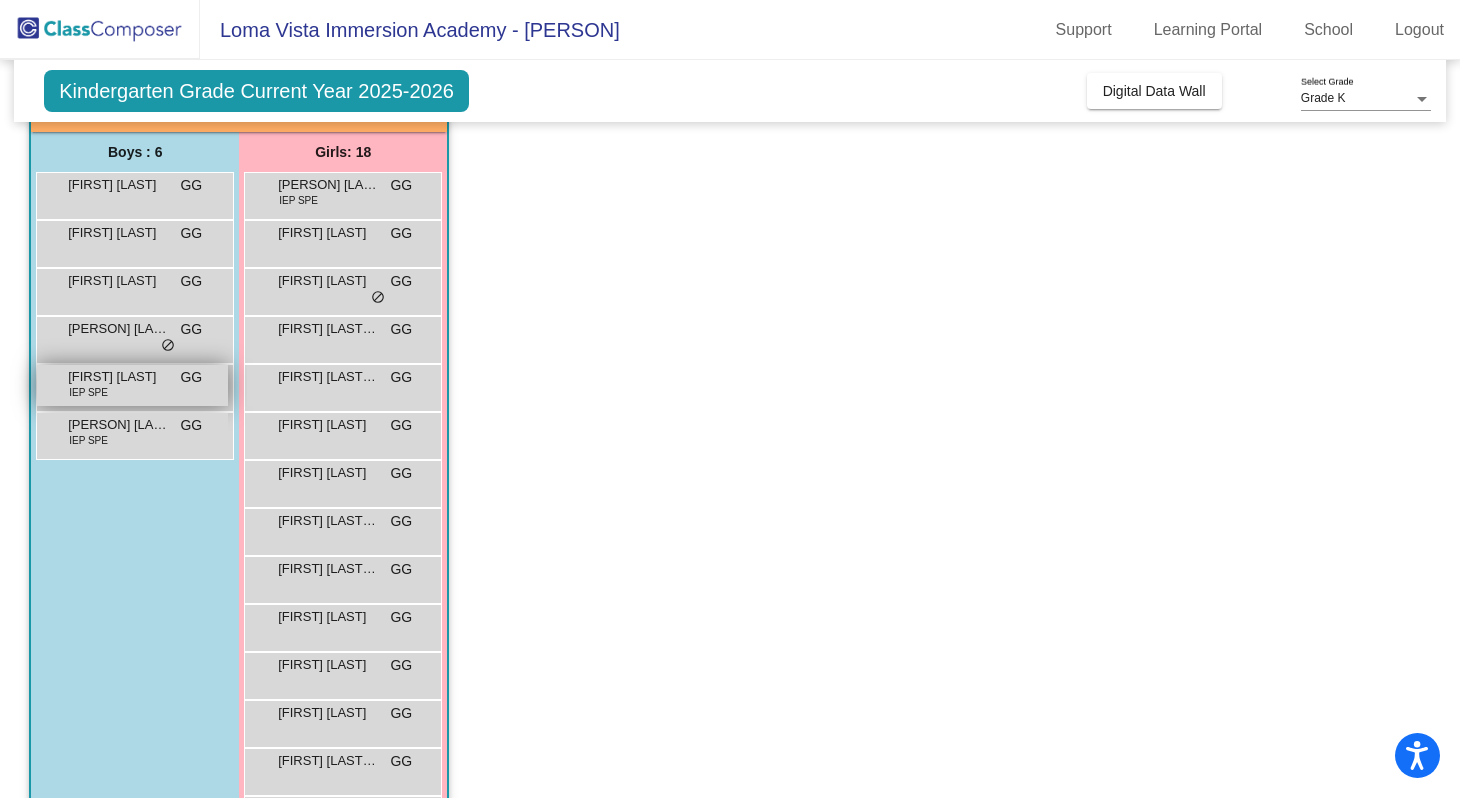 click on "IEP SPE" at bounding box center (88, 392) 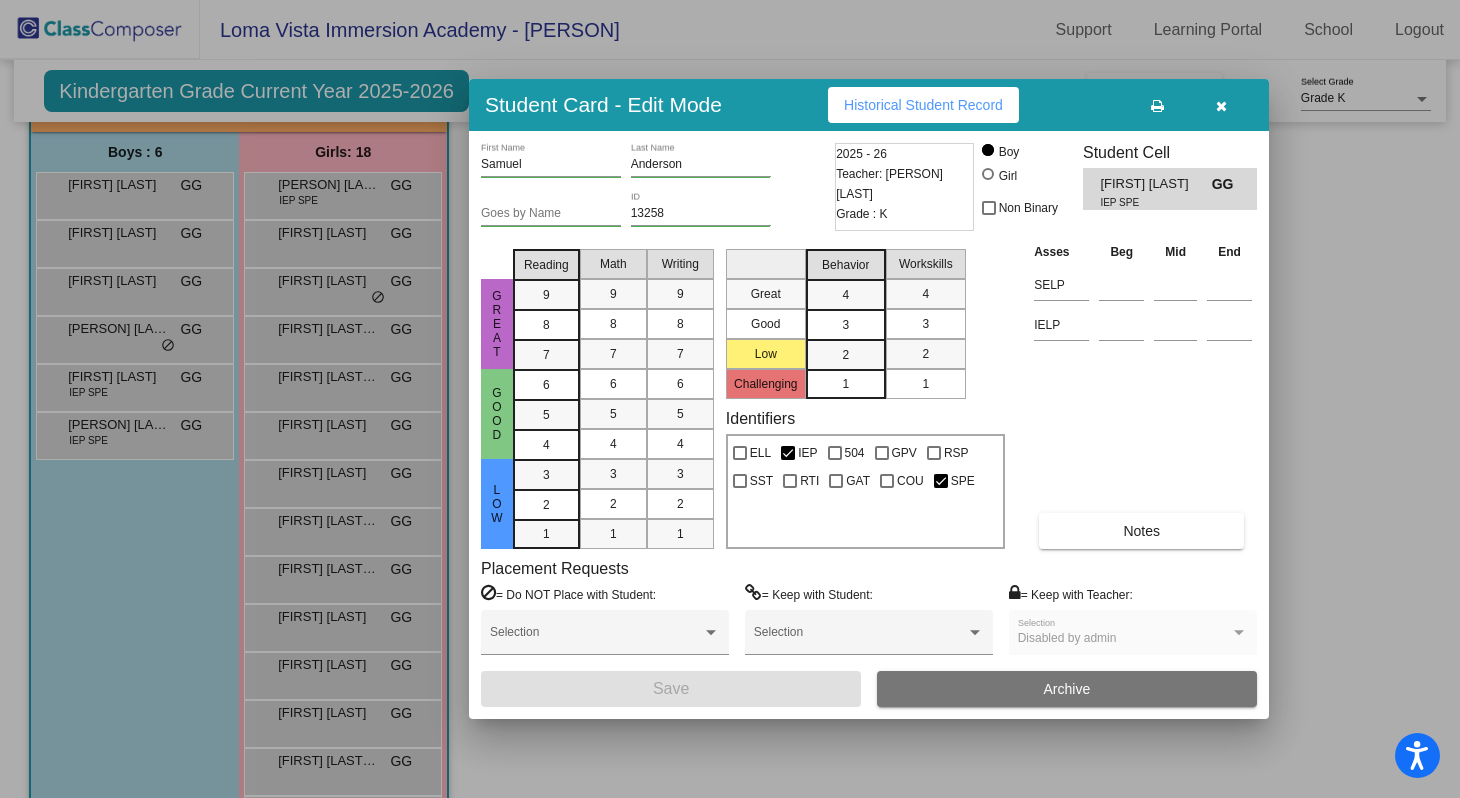 click at bounding box center (1221, 105) 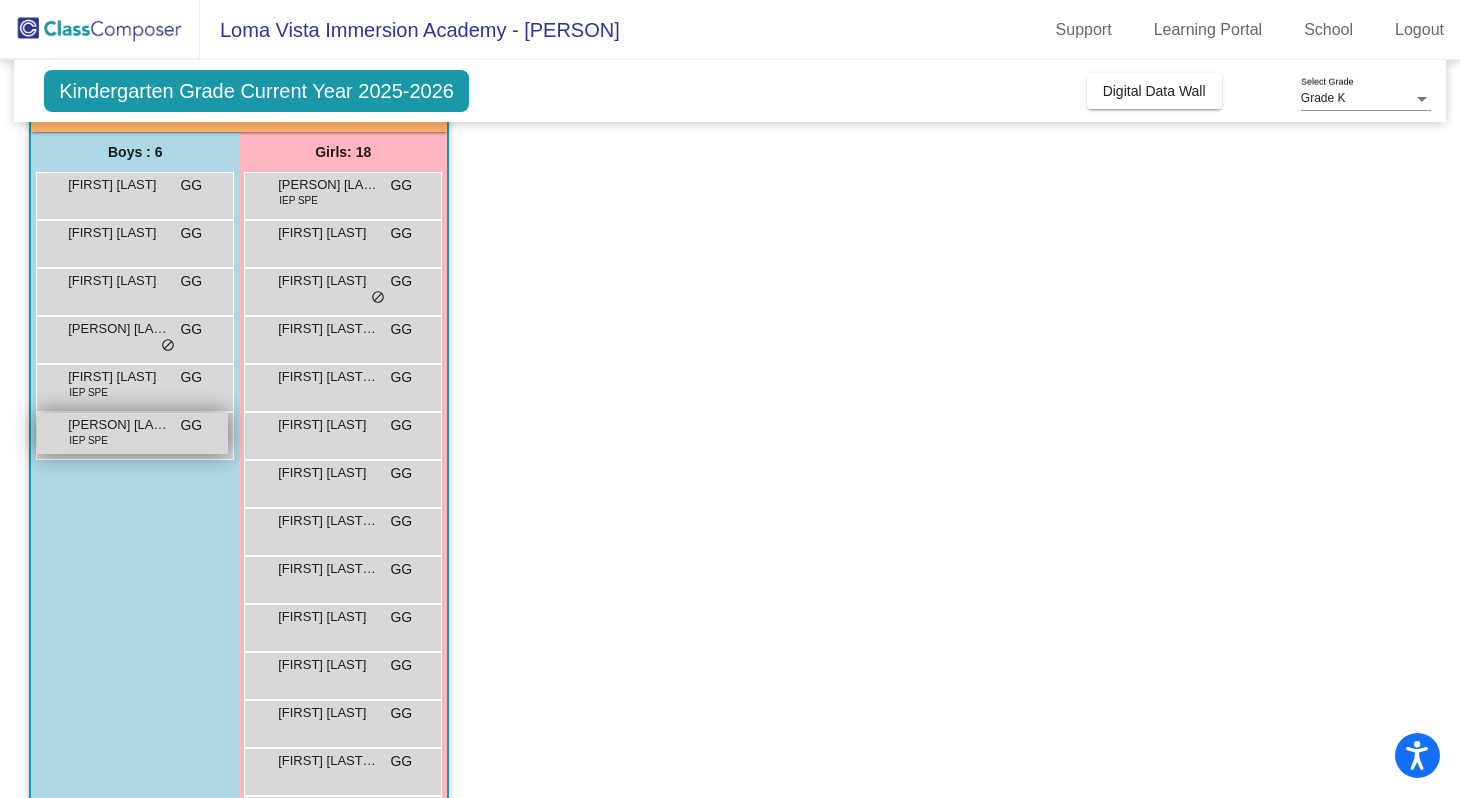 click on "IEP SPE" at bounding box center (88, 440) 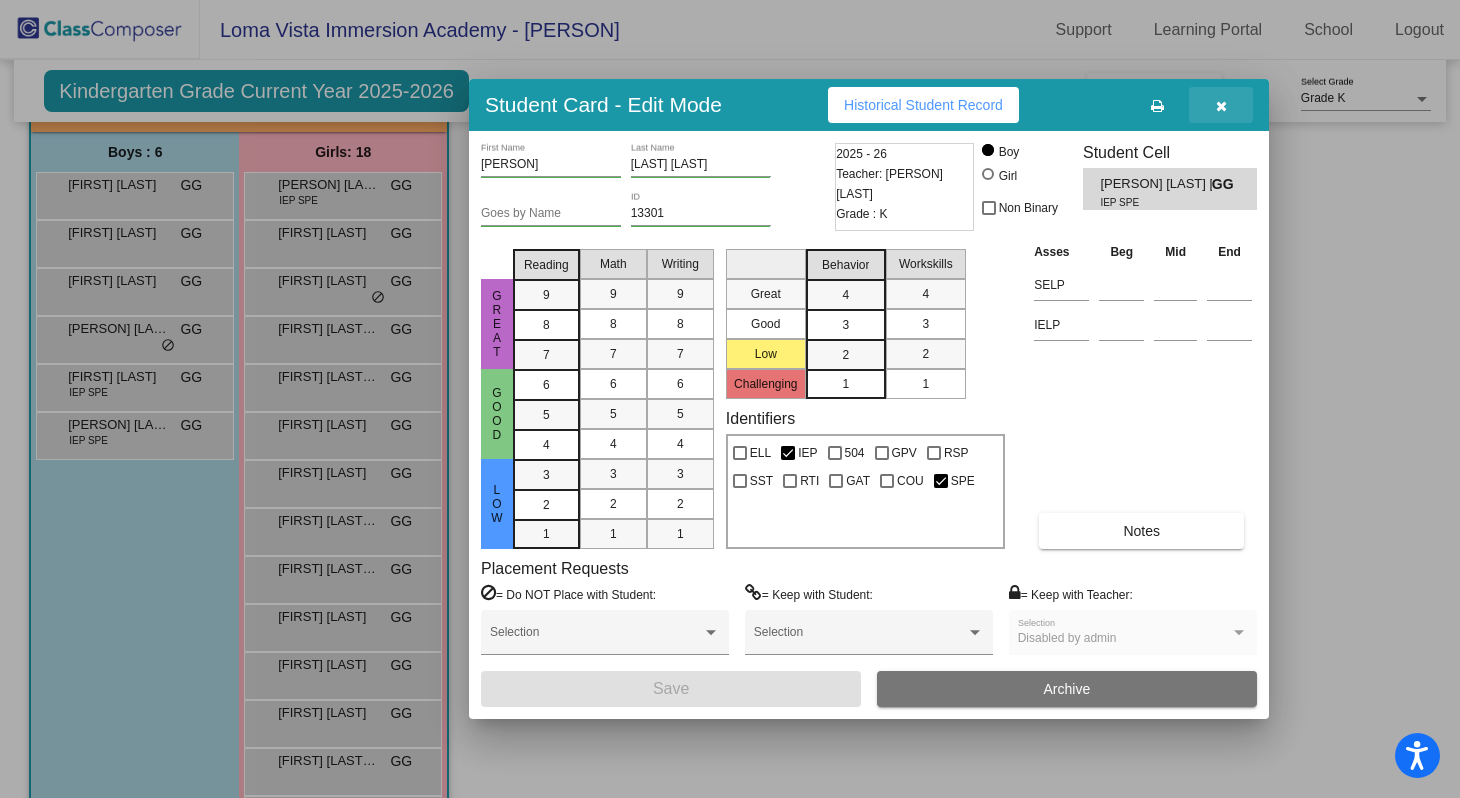 click at bounding box center (1221, 105) 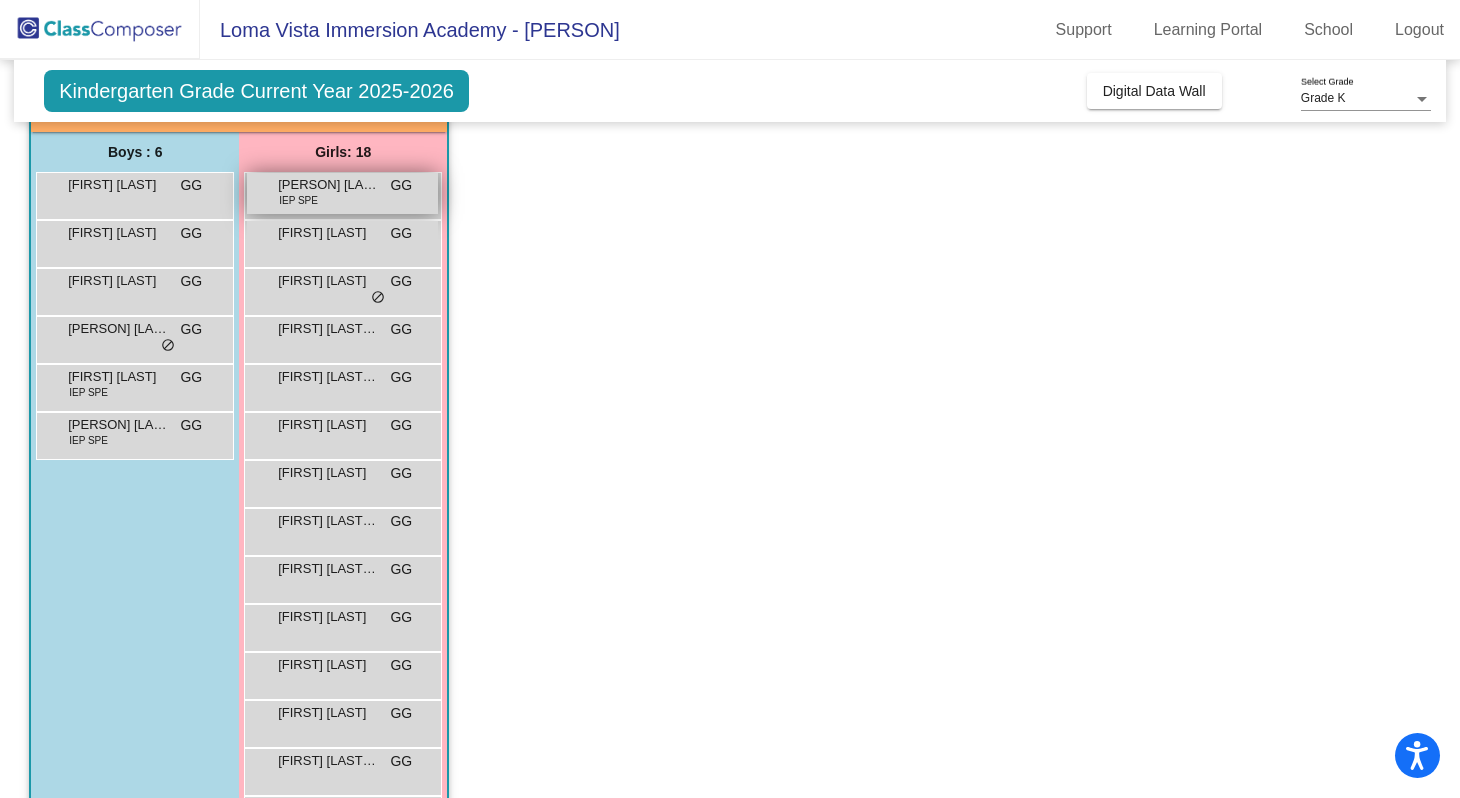 click on "[FIRST] [LAST] [LAST] IEP SPE GG lock do_not_disturb_alt" at bounding box center (342, 193) 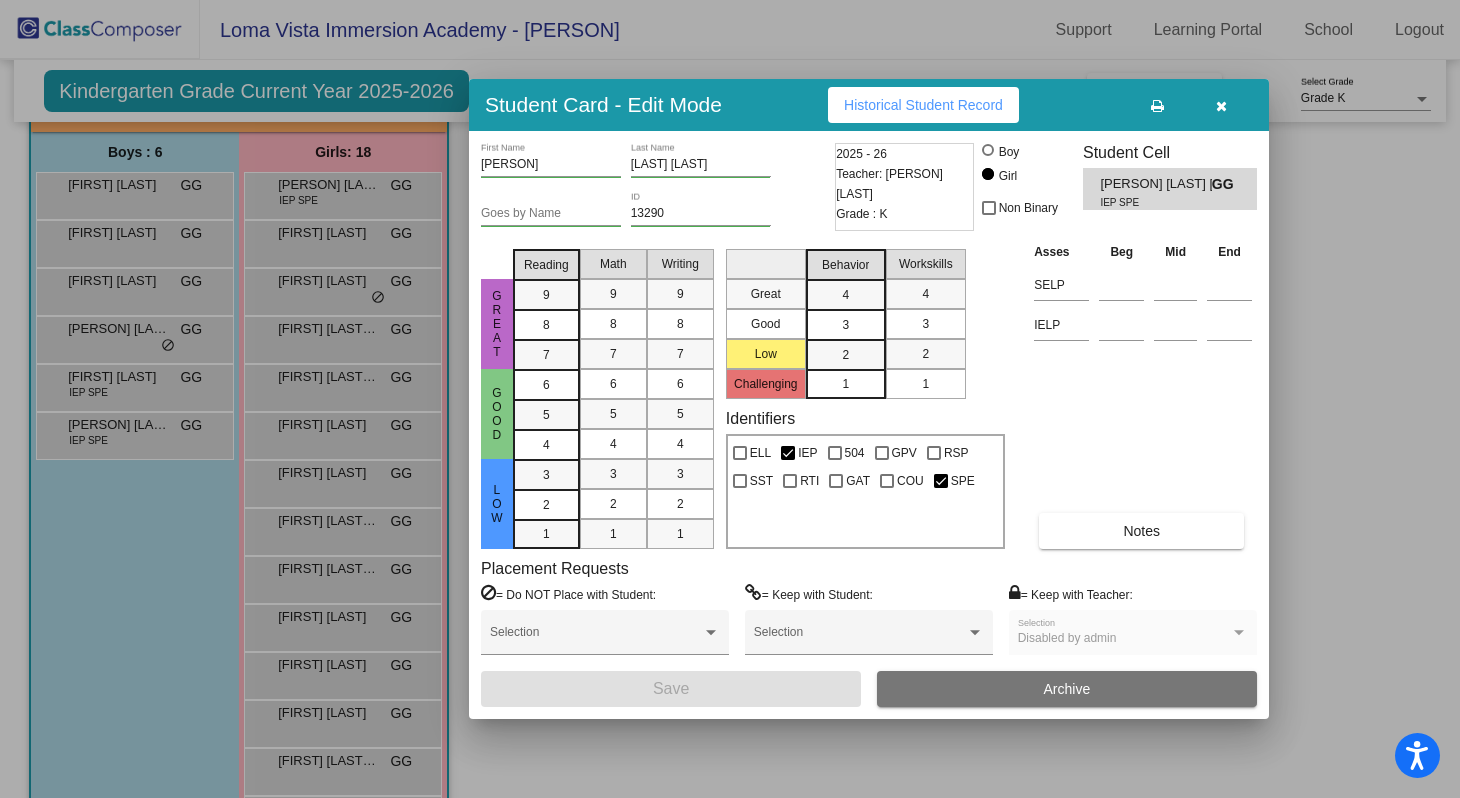 click at bounding box center (1221, 106) 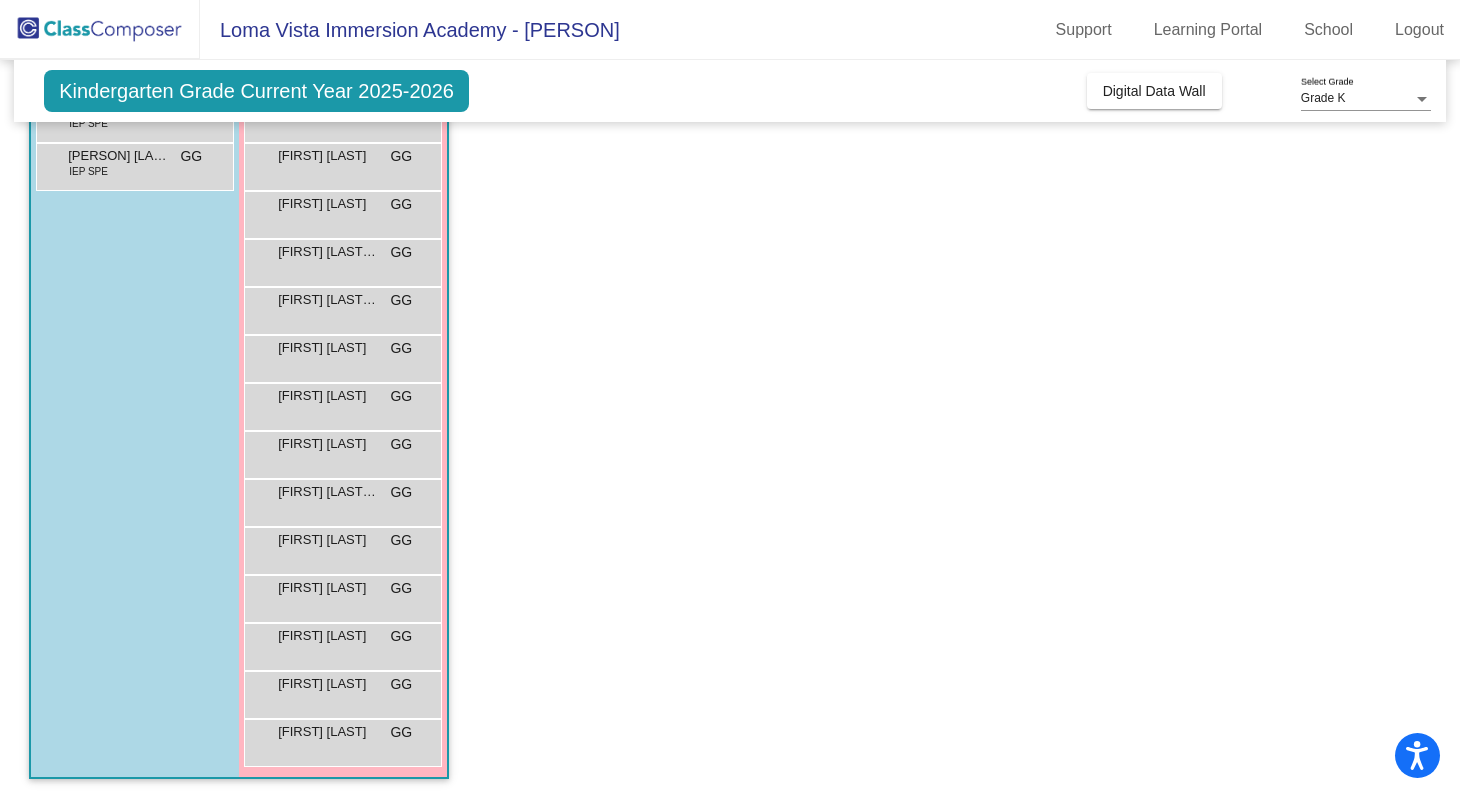 scroll, scrollTop: 418, scrollLeft: 0, axis: vertical 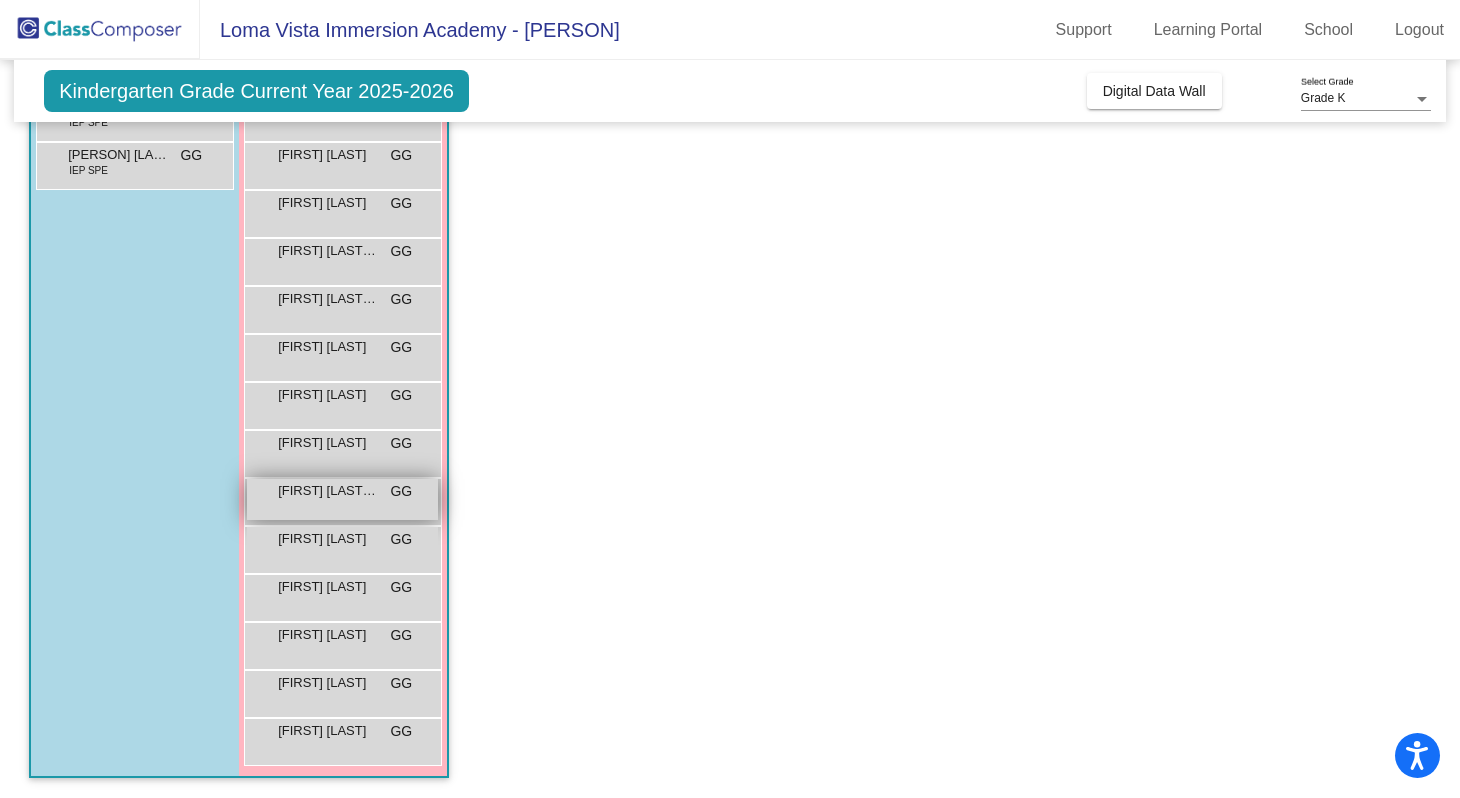 click on "[FIRST] [LAST] [LAST] GG lock do_not_disturb_alt" at bounding box center (342, 499) 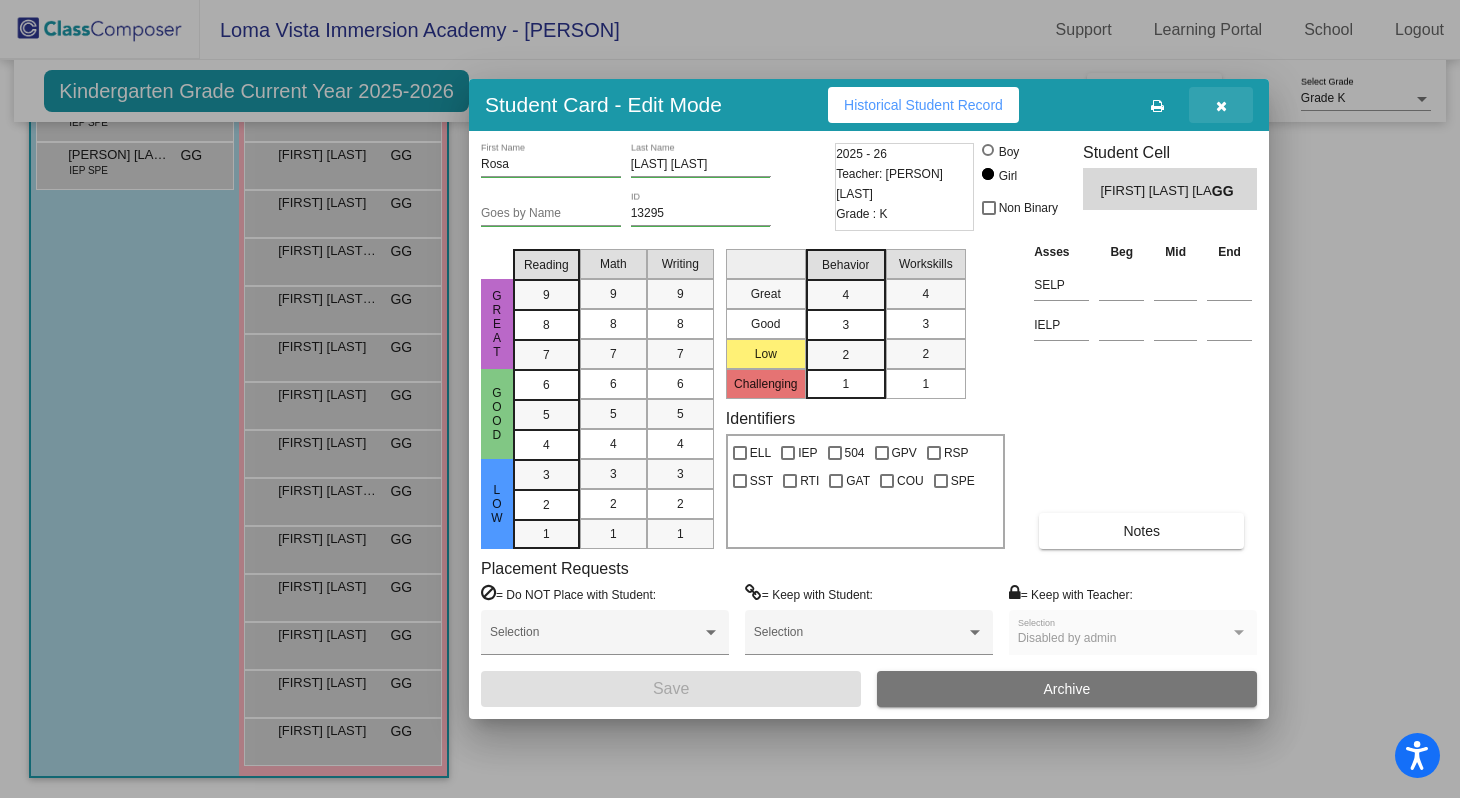 click at bounding box center [1221, 106] 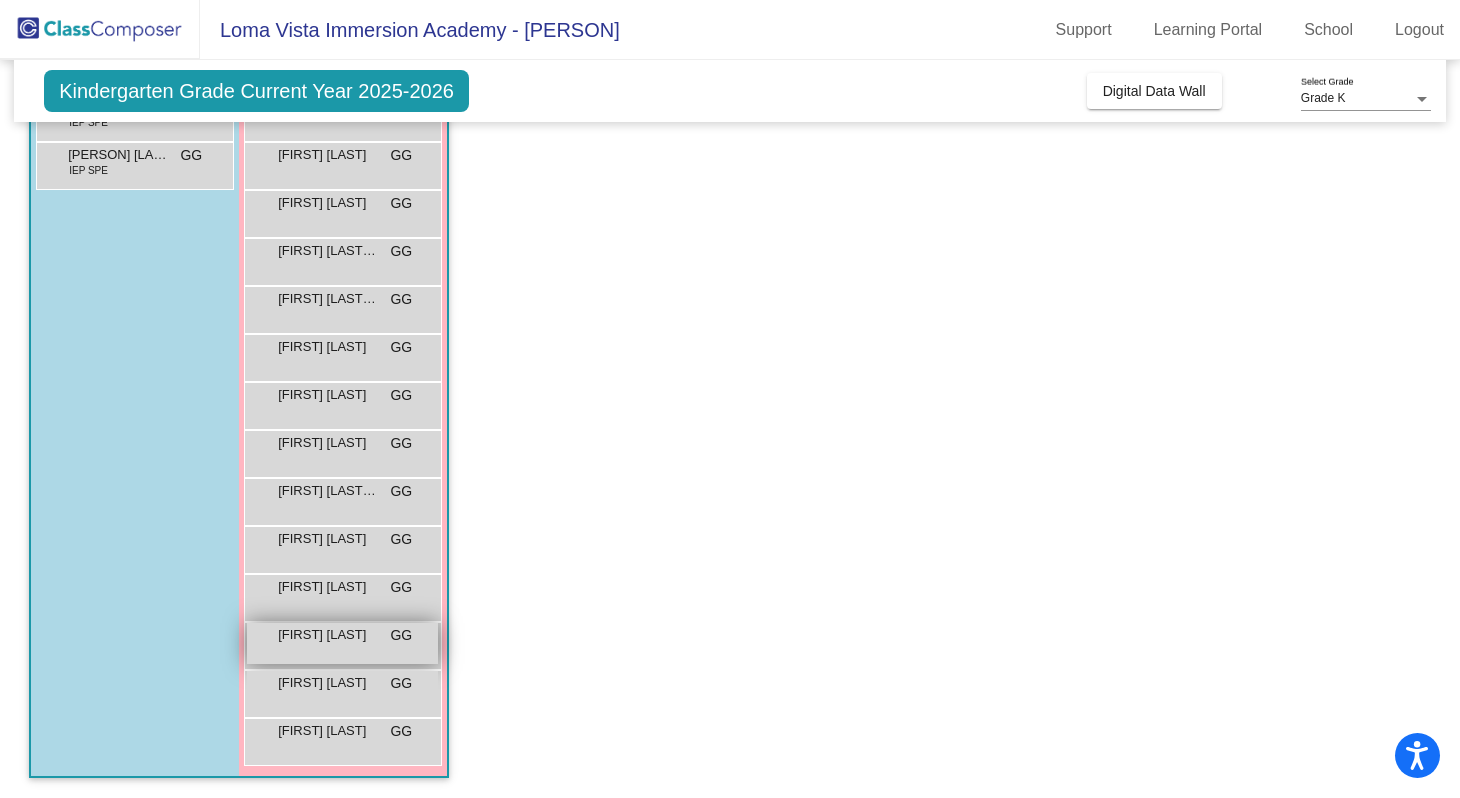 click on "[FIRST] [LAST] GG lock do_not_disturb_alt" at bounding box center [342, 643] 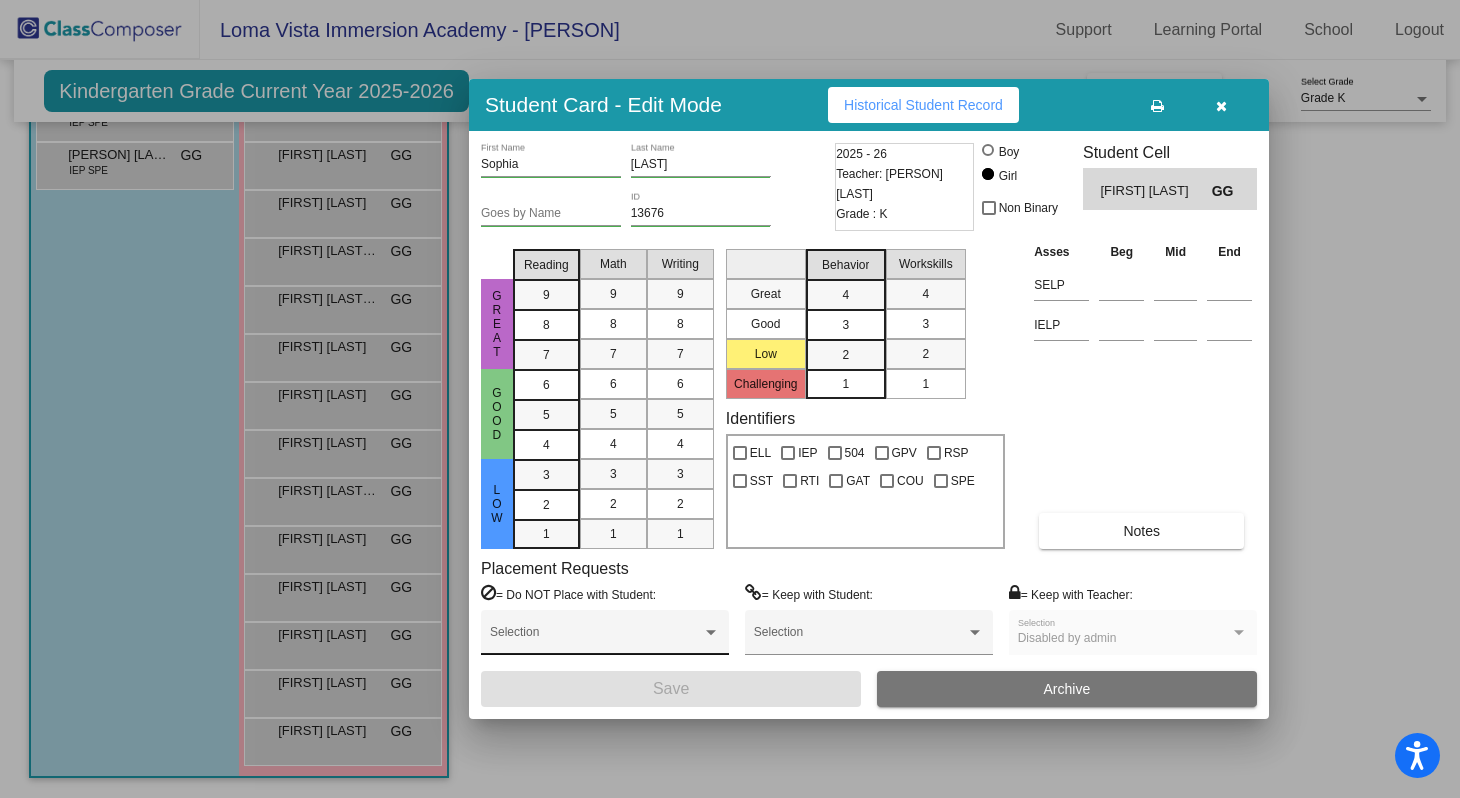 click on "Selection" at bounding box center [605, 637] 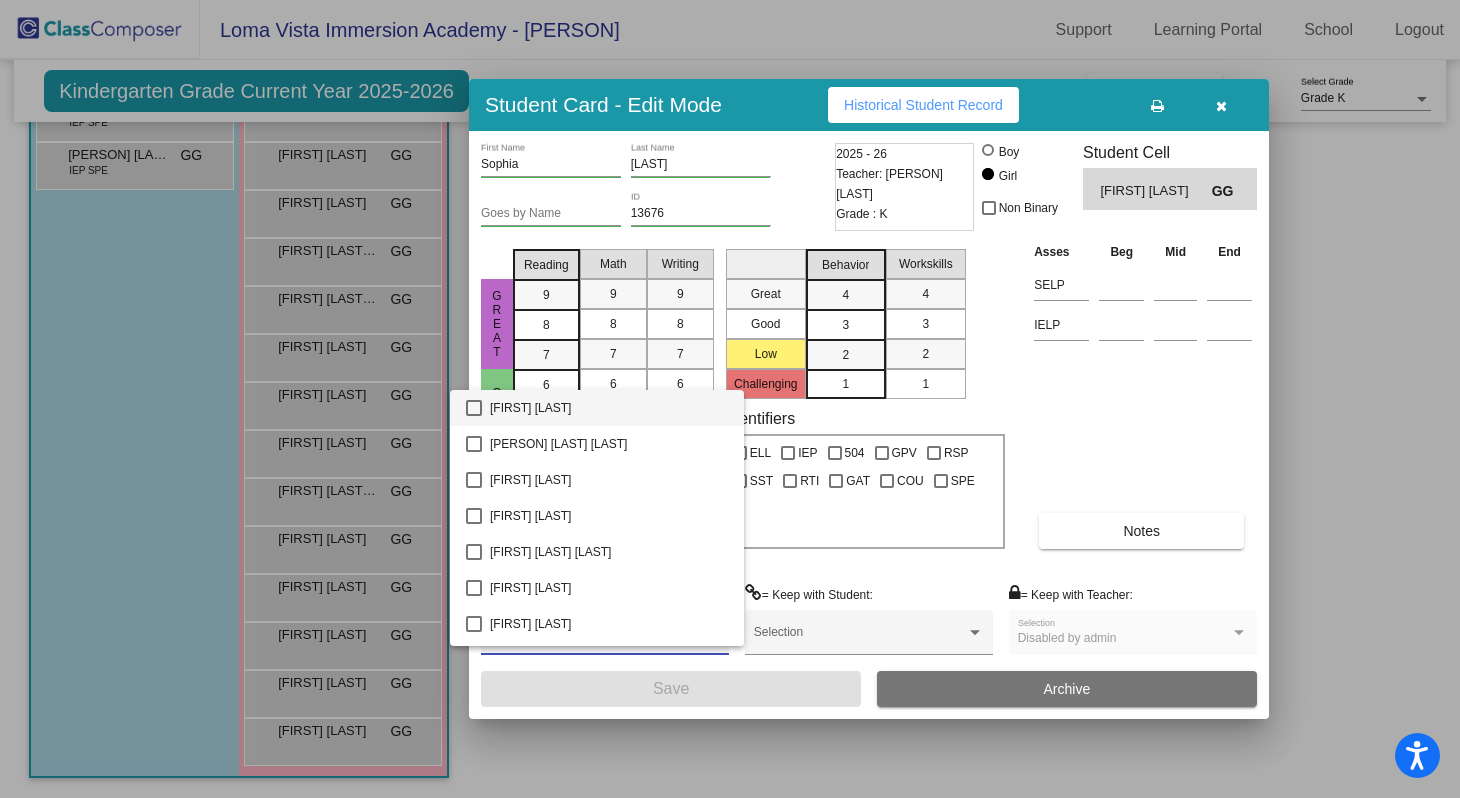 click at bounding box center (730, 399) 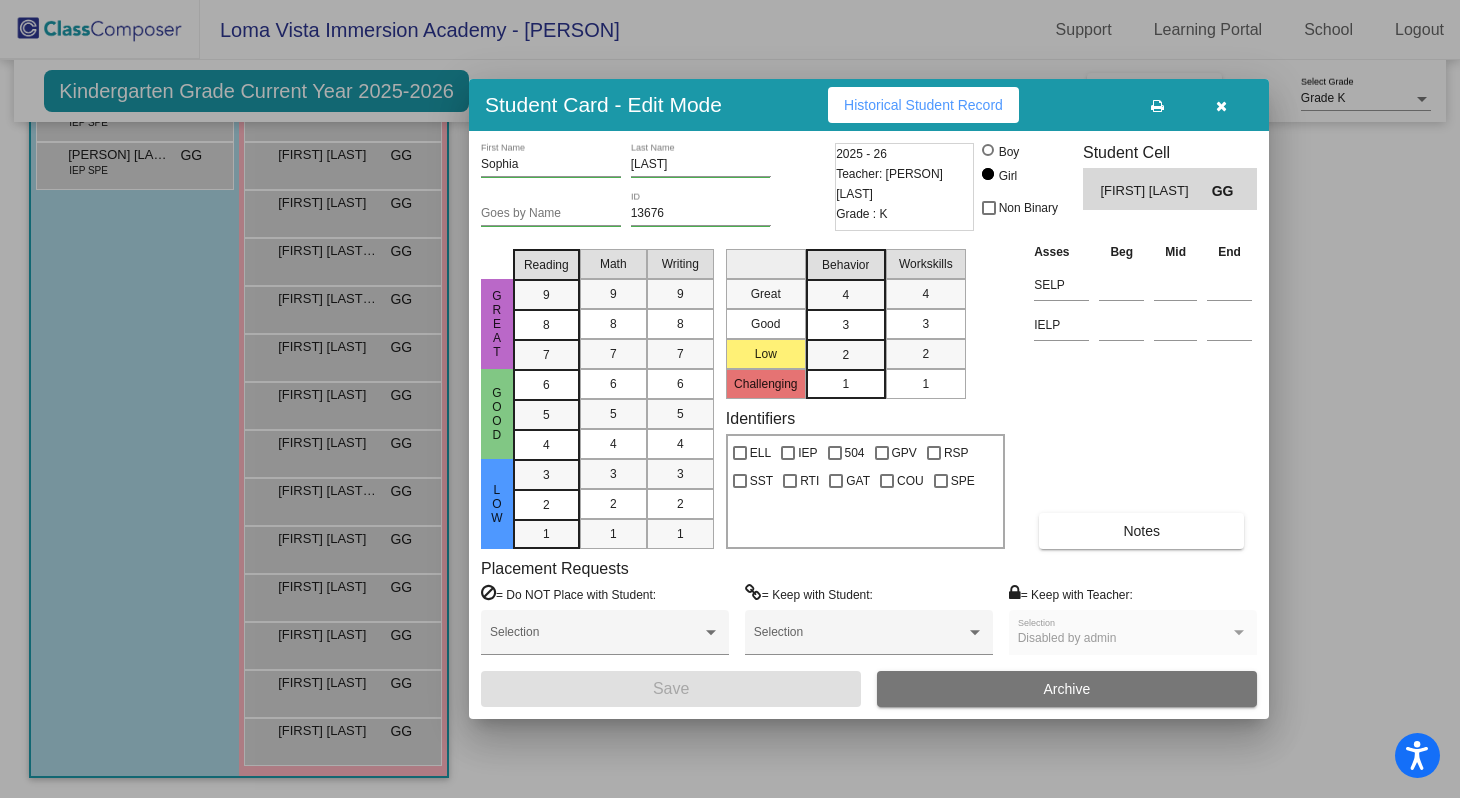 click at bounding box center (1221, 105) 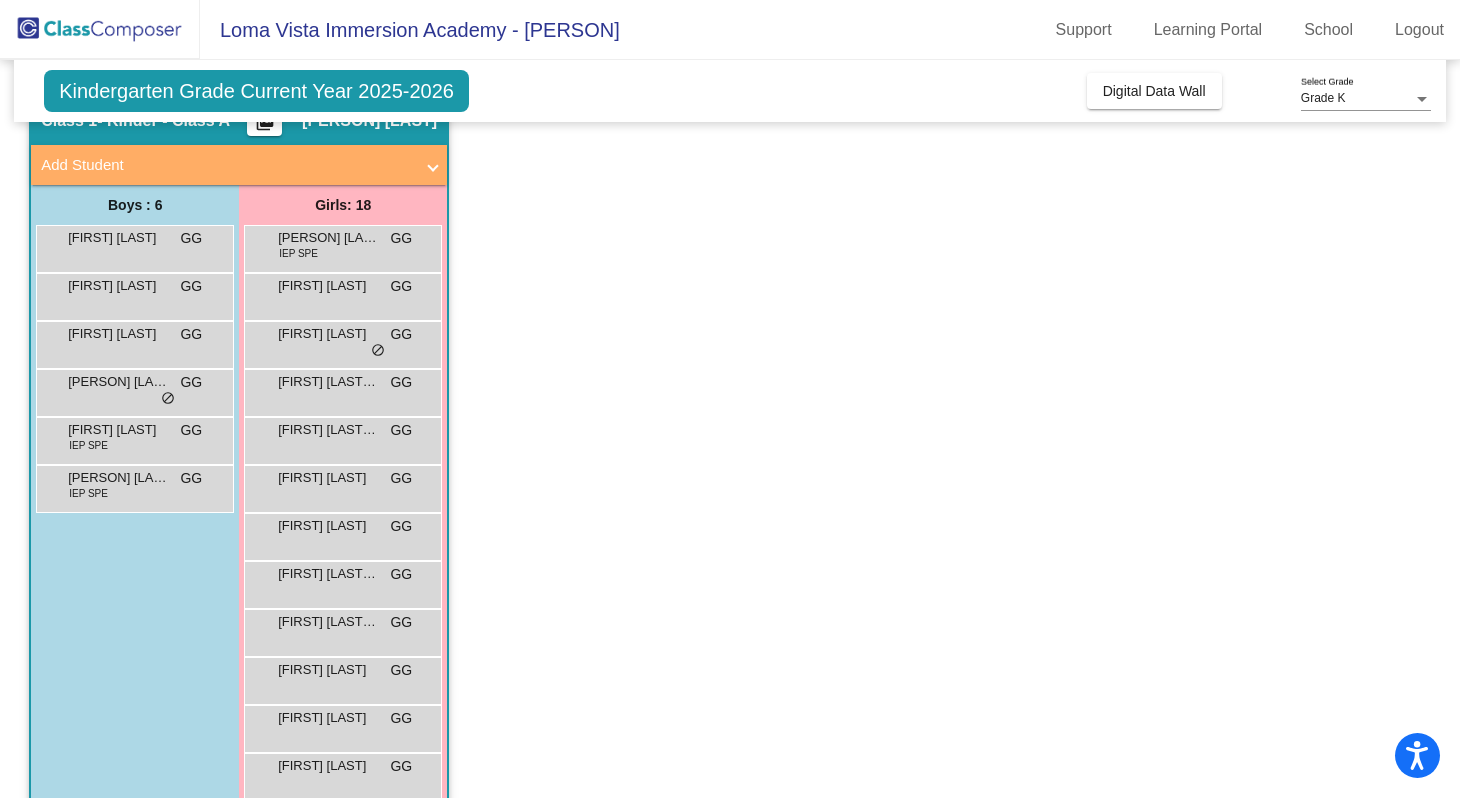 scroll, scrollTop: 0, scrollLeft: 0, axis: both 